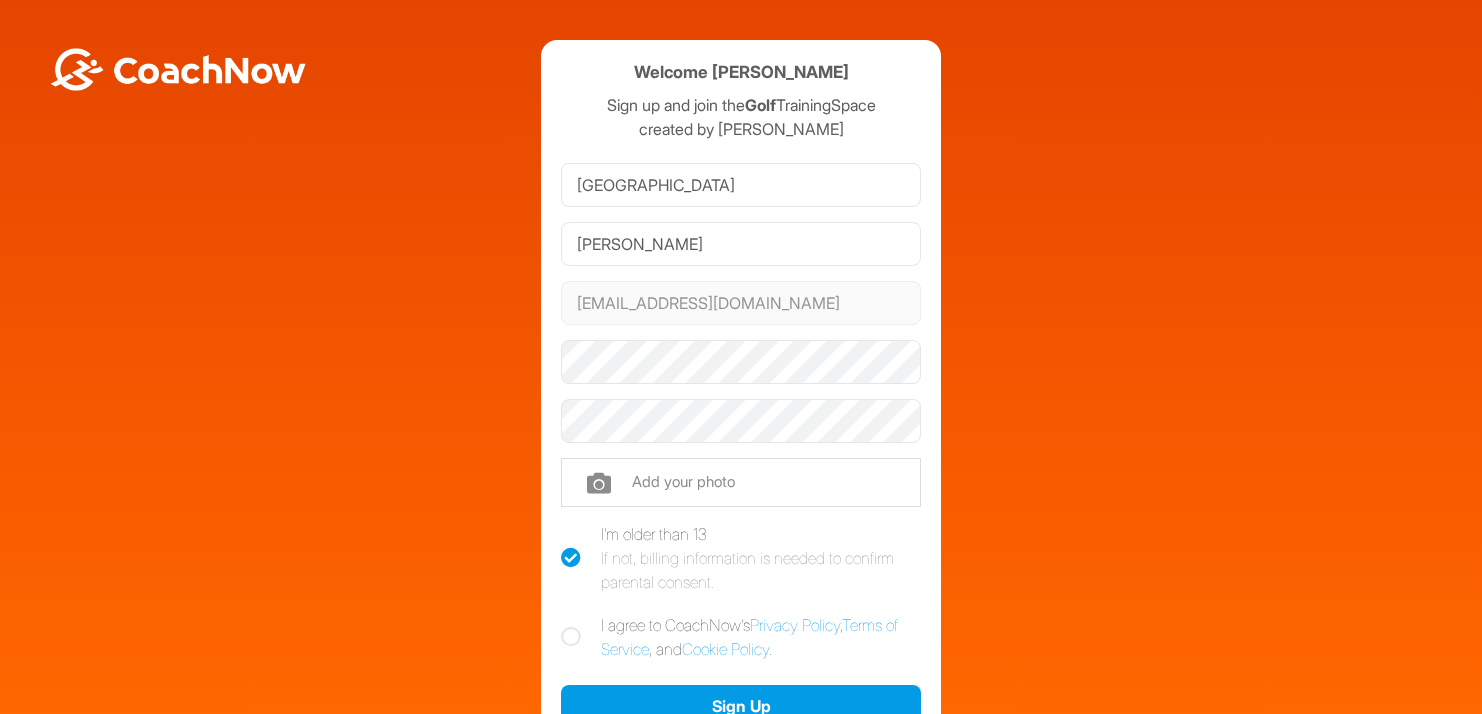 scroll, scrollTop: 0, scrollLeft: 0, axis: both 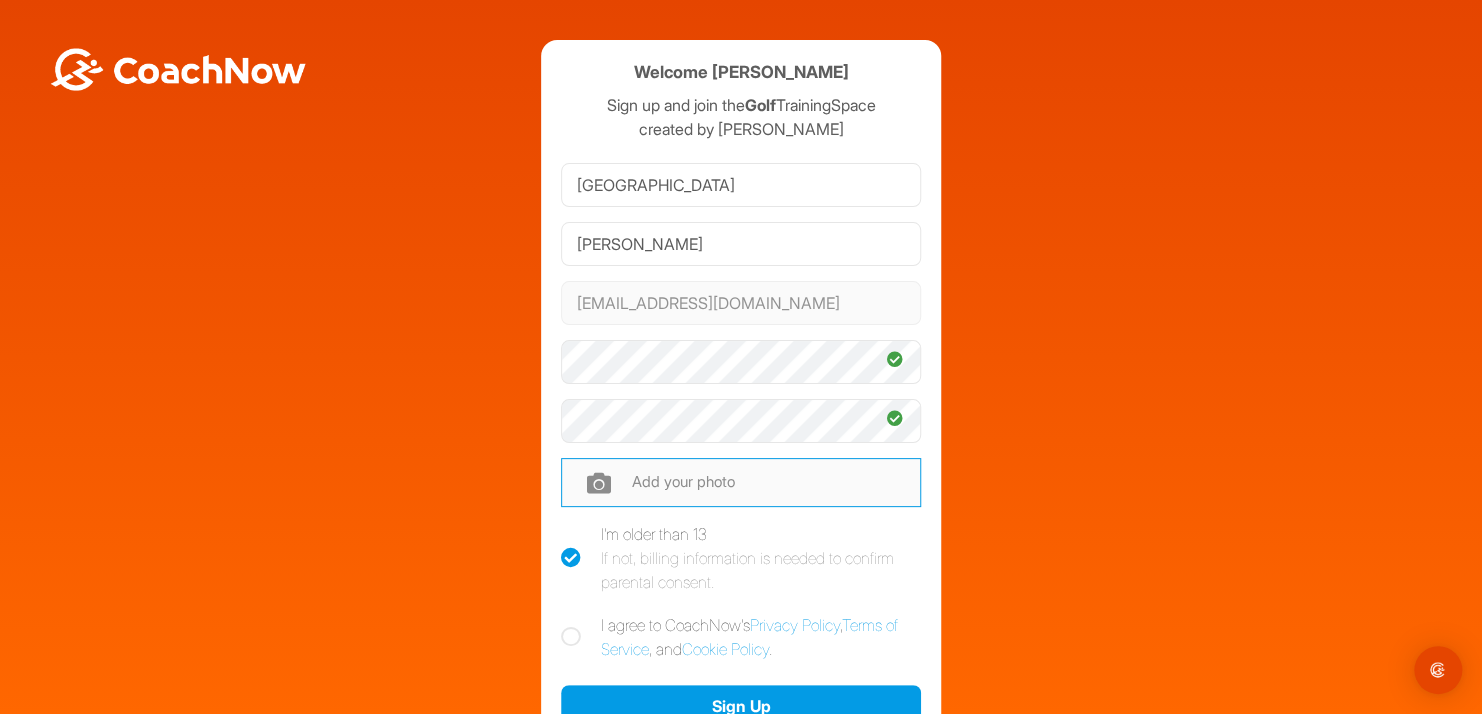 click at bounding box center (741, 482) 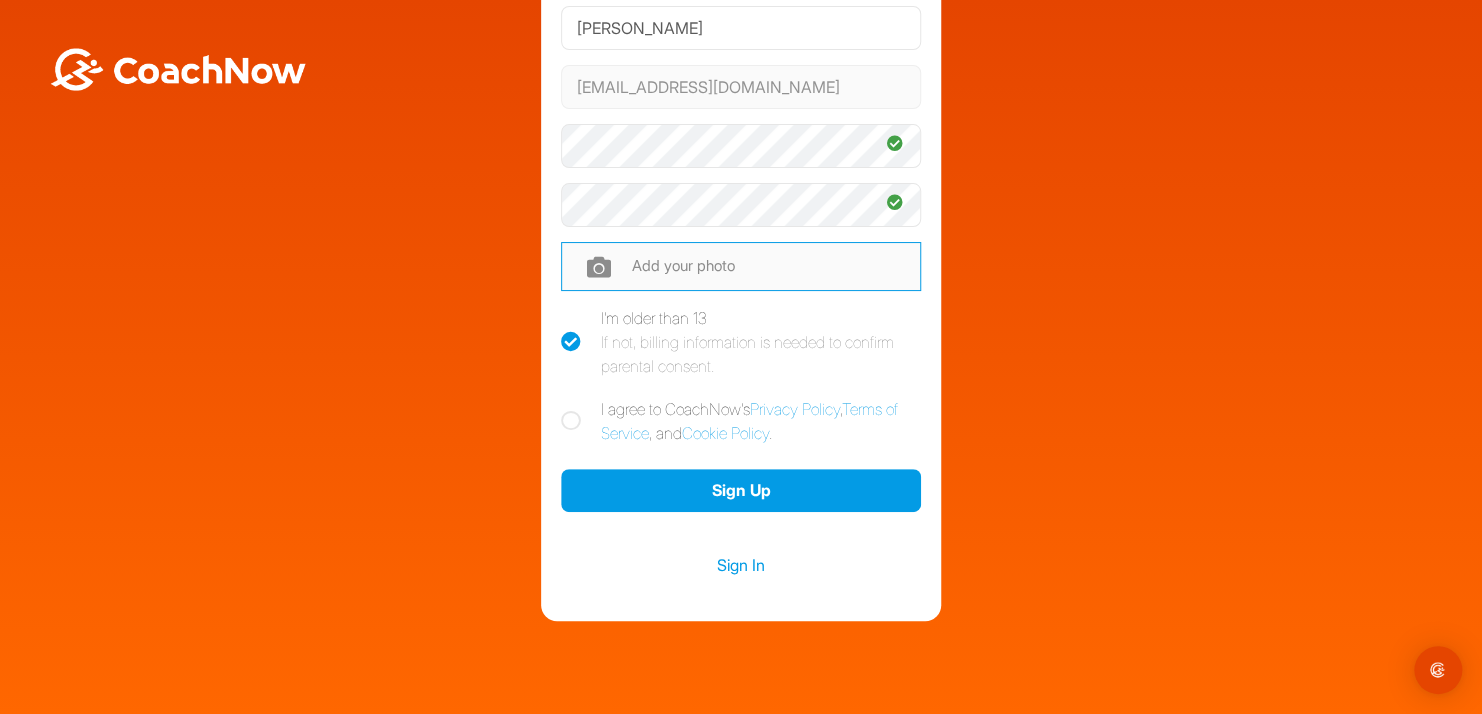 scroll, scrollTop: 209, scrollLeft: 0, axis: vertical 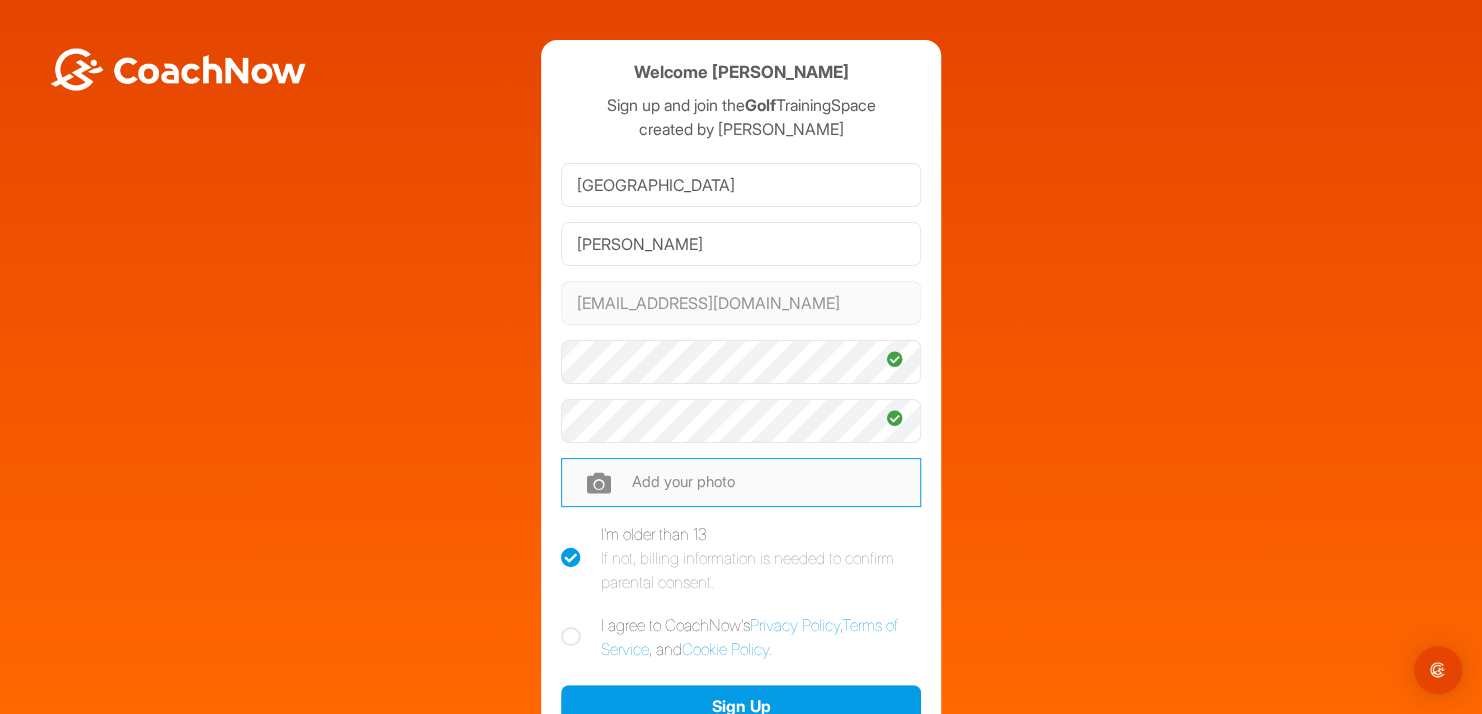 click at bounding box center [741, 482] 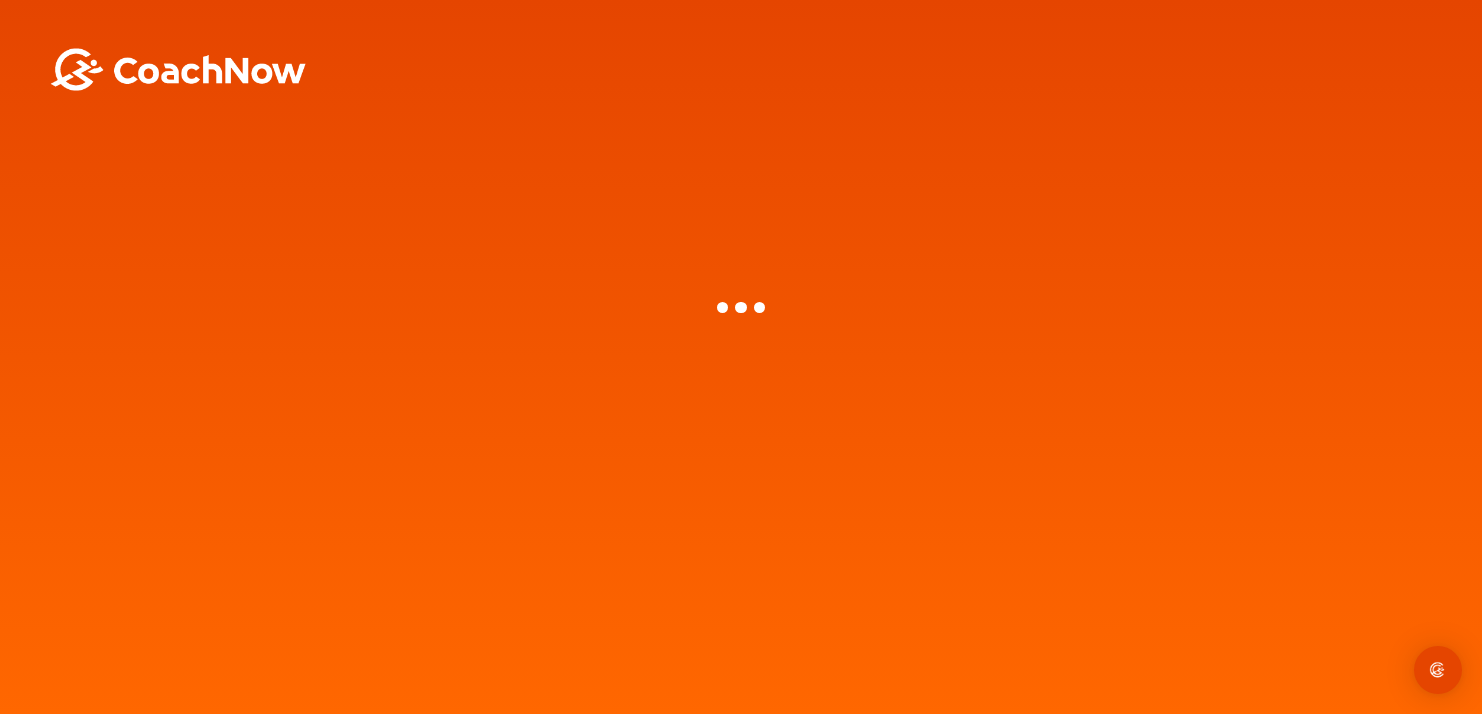 scroll, scrollTop: 0, scrollLeft: 0, axis: both 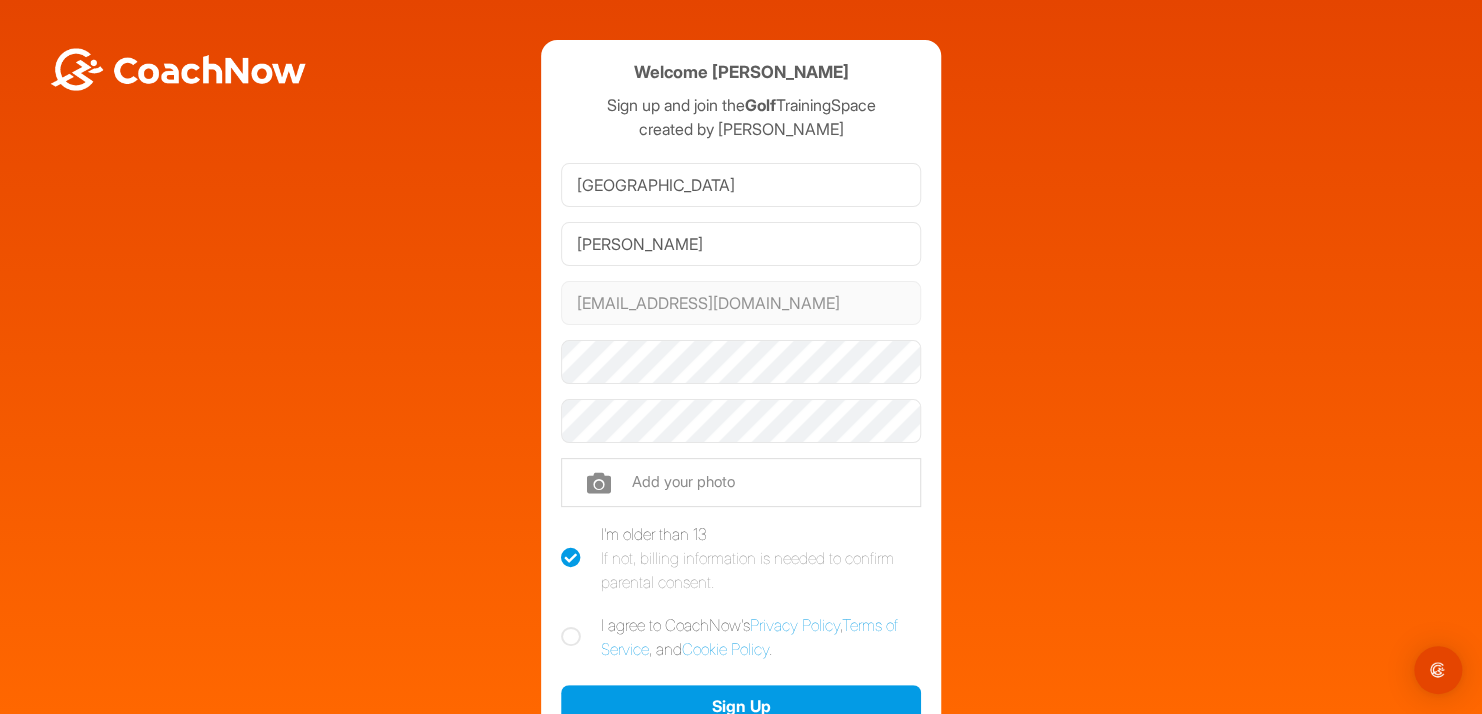 drag, startPoint x: 541, startPoint y: 400, endPoint x: 1068, endPoint y: 650, distance: 583.2915 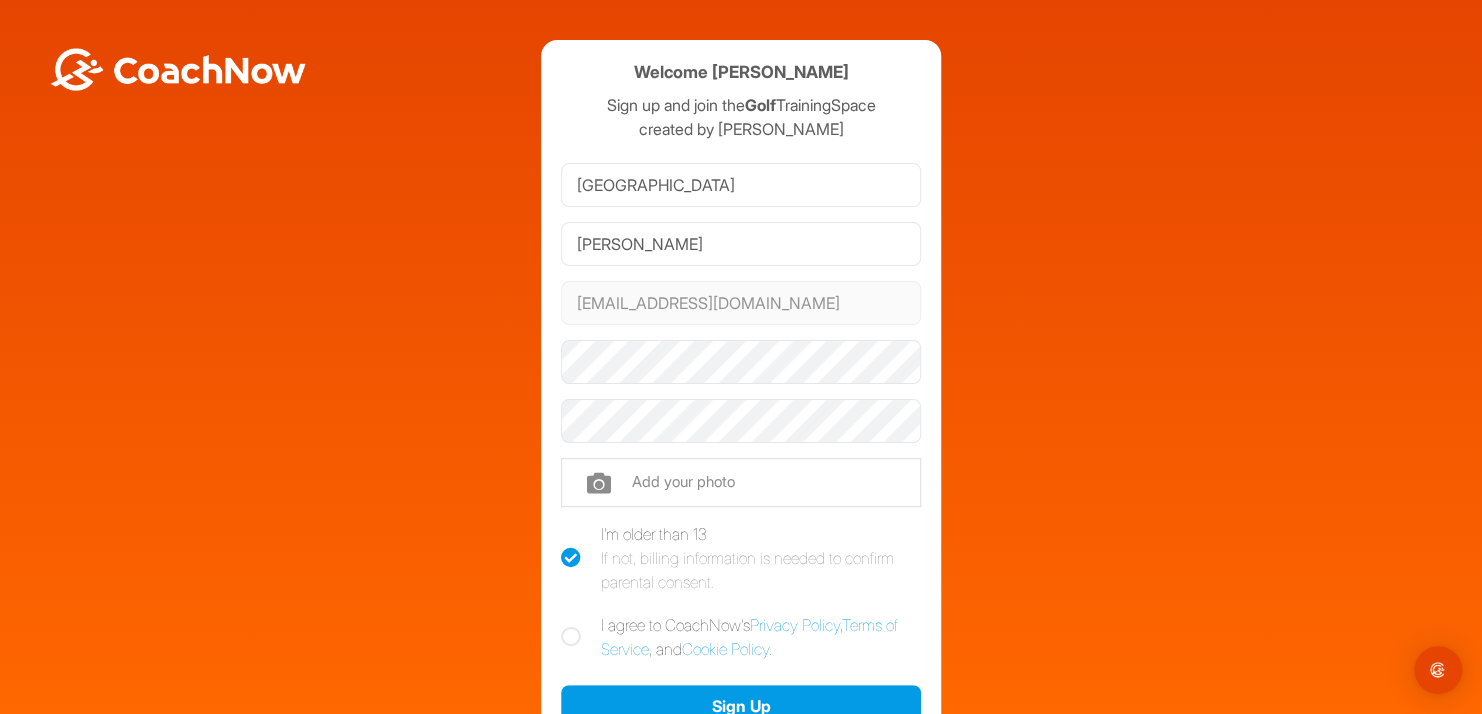 click on "Welcome   Dallas Stovall  Sign up and join the  Golf  TrainingSpace created by Jeff Ritter Dallas Stovall dallass@brightwood.com Phone Add your photo I'm older than 13 If not, billing information is needed to confirm parental consent. I agree to CoachNow's  Privacy Policy ,  Terms of Service , and  Cookie Policy . Sign Up Sign In" at bounding box center [741, 438] 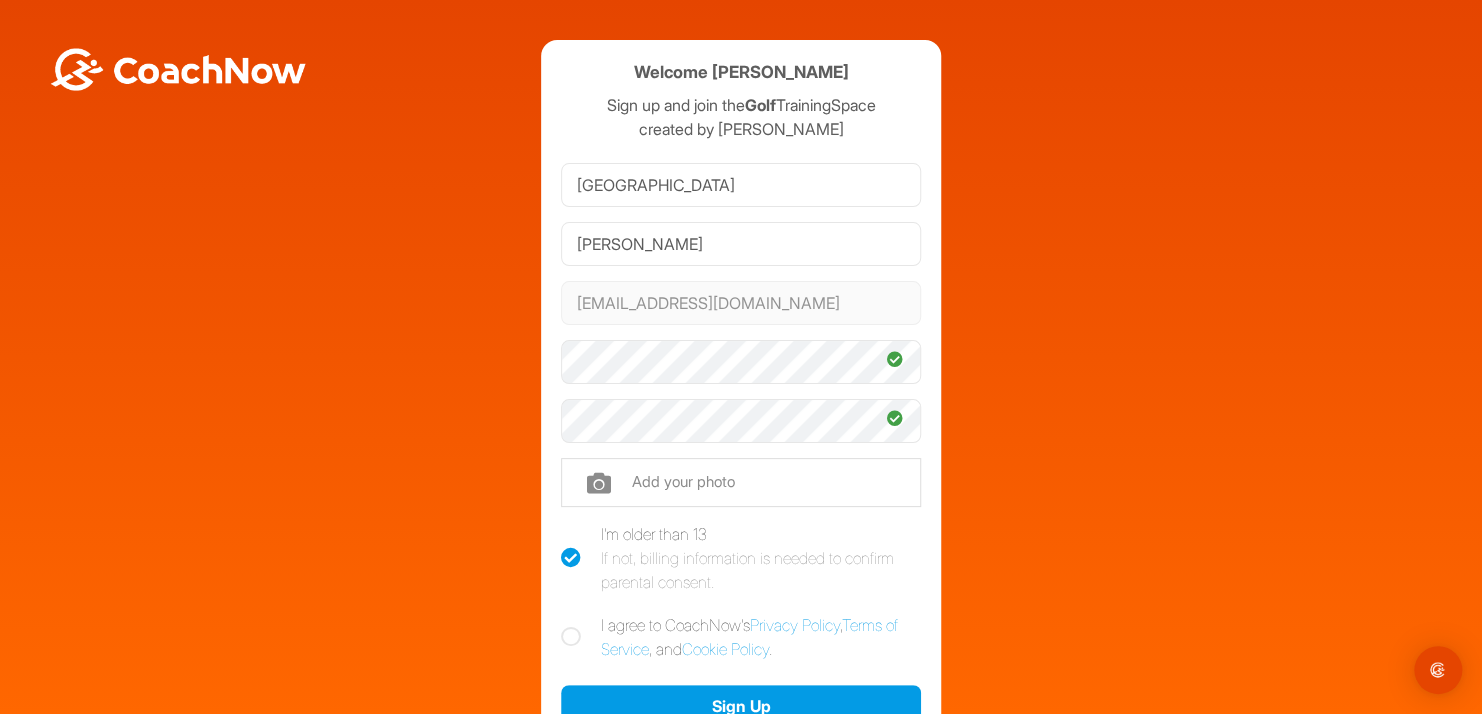 click at bounding box center [895, 359] 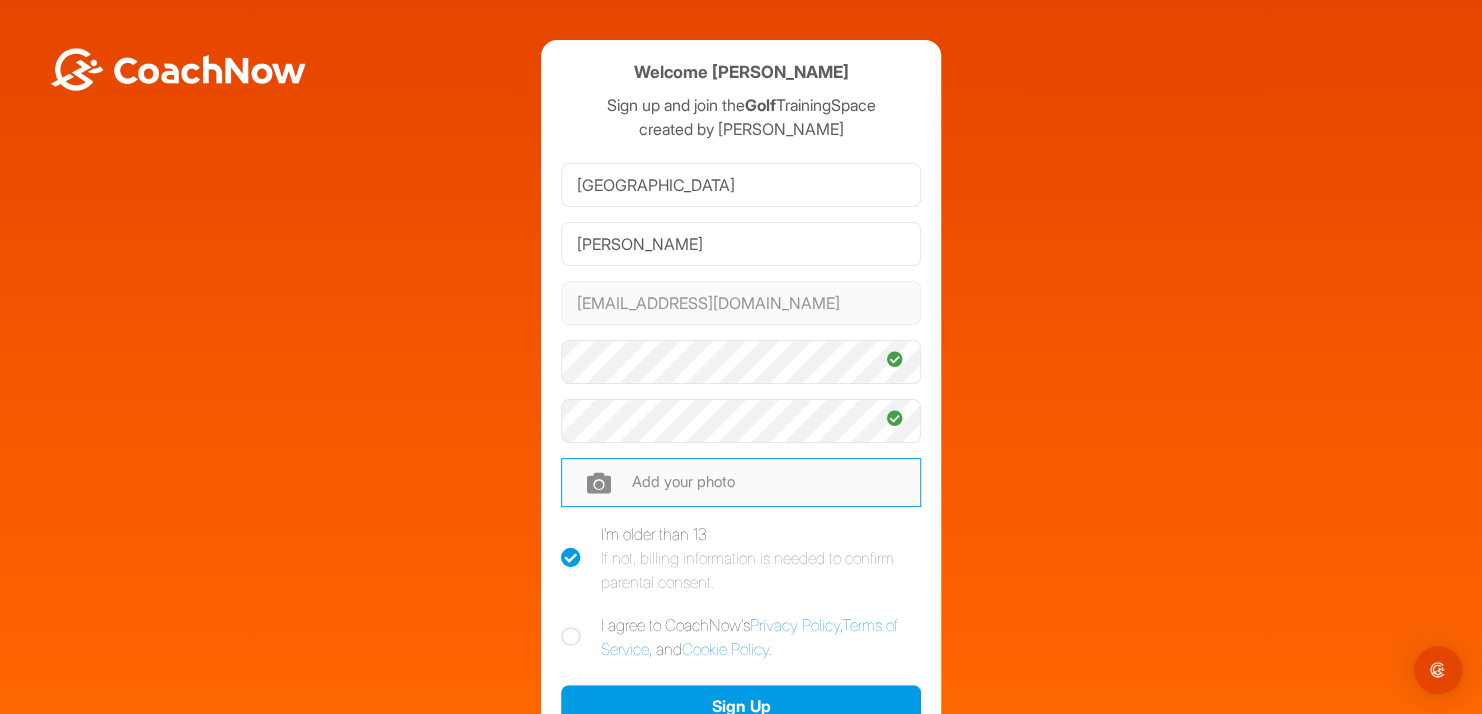 click at bounding box center (741, 482) 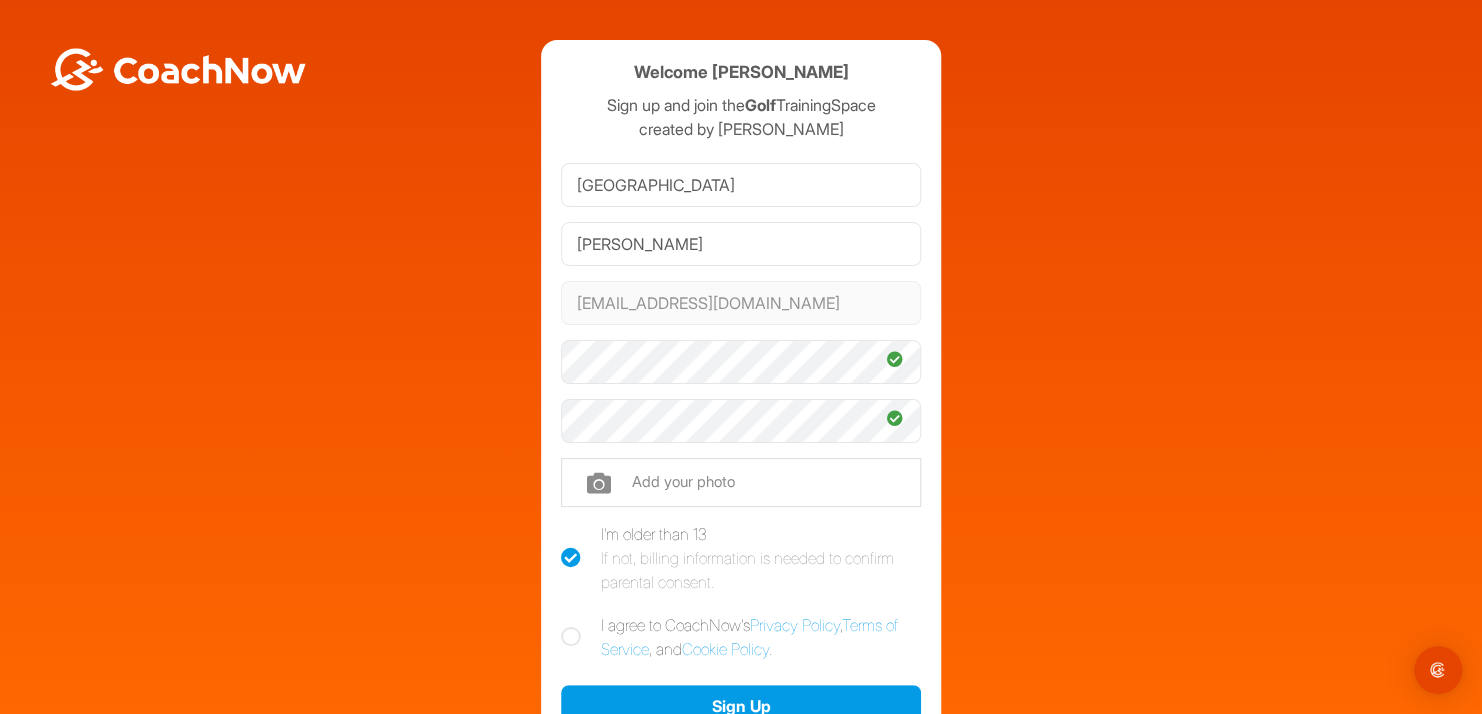 click at bounding box center (571, 637) 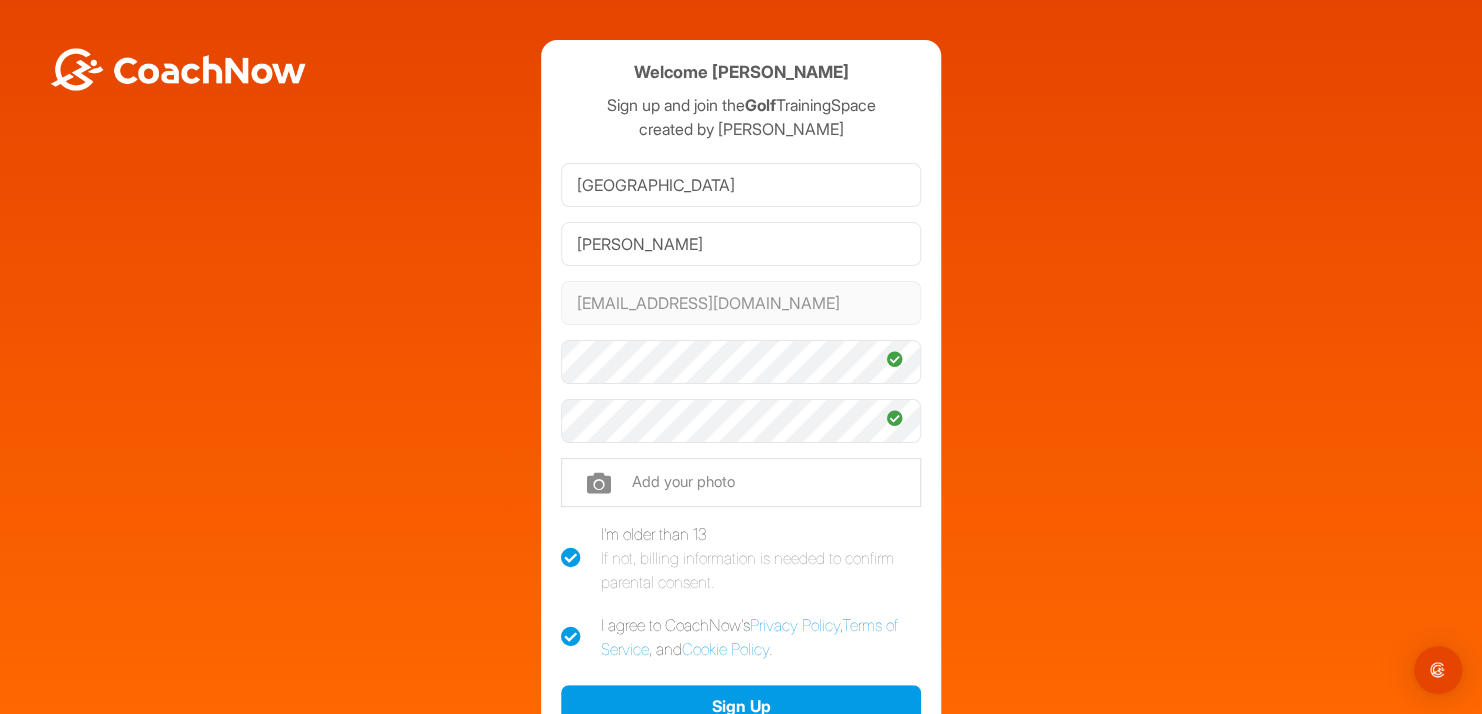 checkbox on "true" 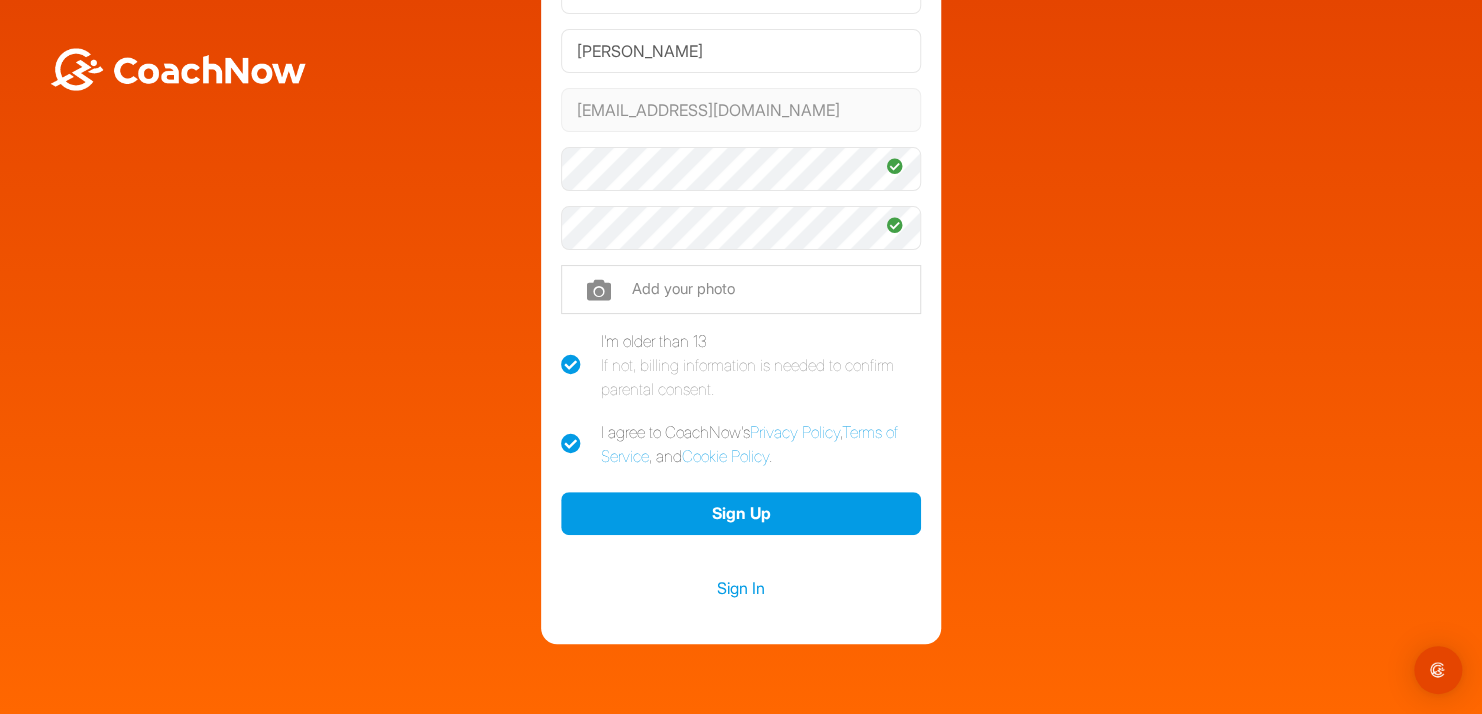 scroll, scrollTop: 260, scrollLeft: 0, axis: vertical 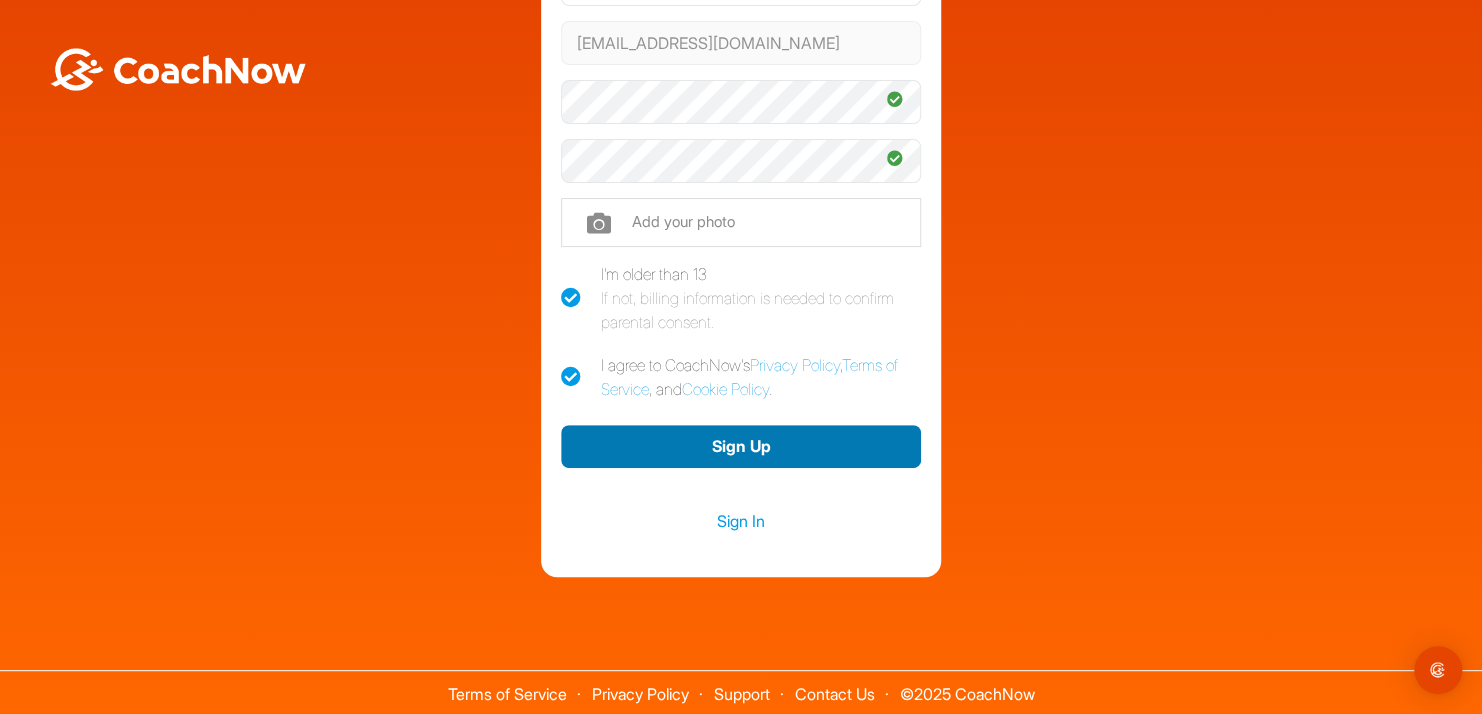 click on "Sign Up" at bounding box center (741, 446) 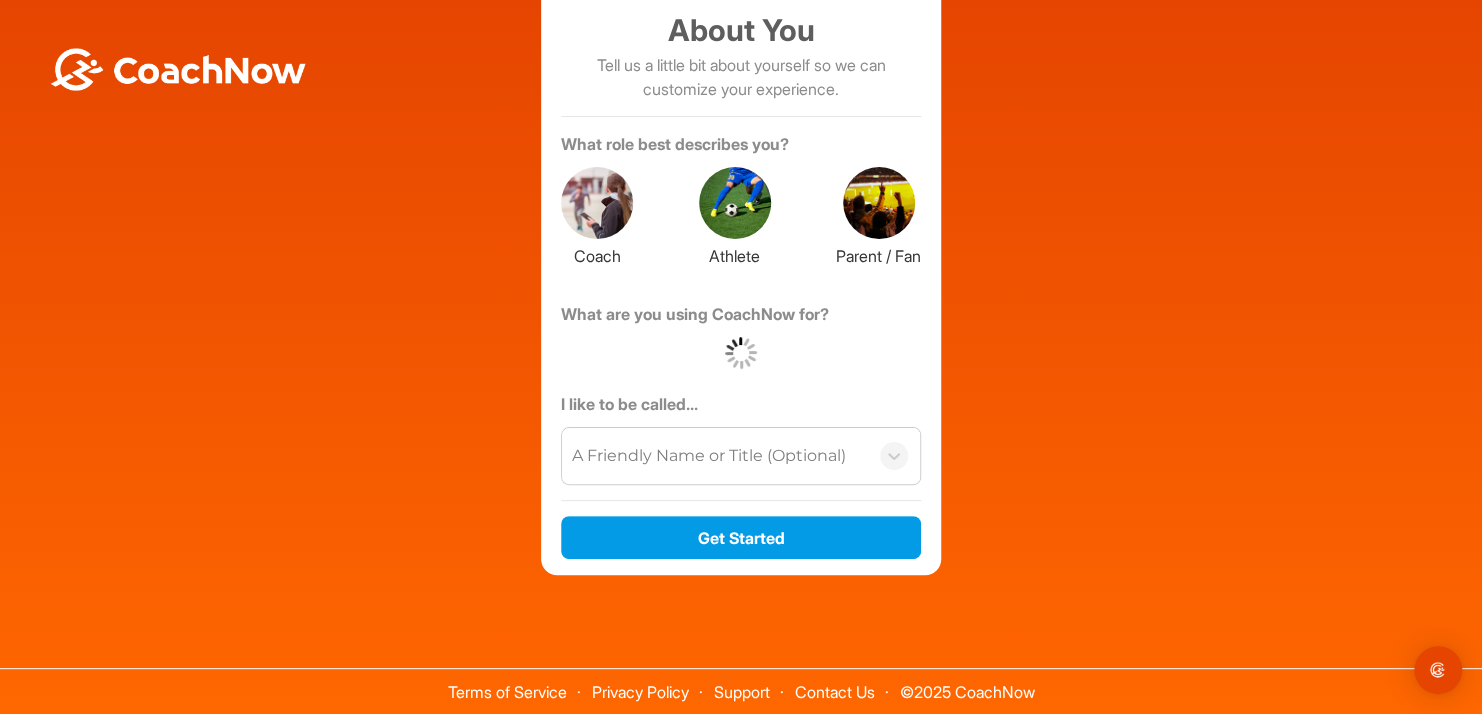 scroll, scrollTop: 173, scrollLeft: 0, axis: vertical 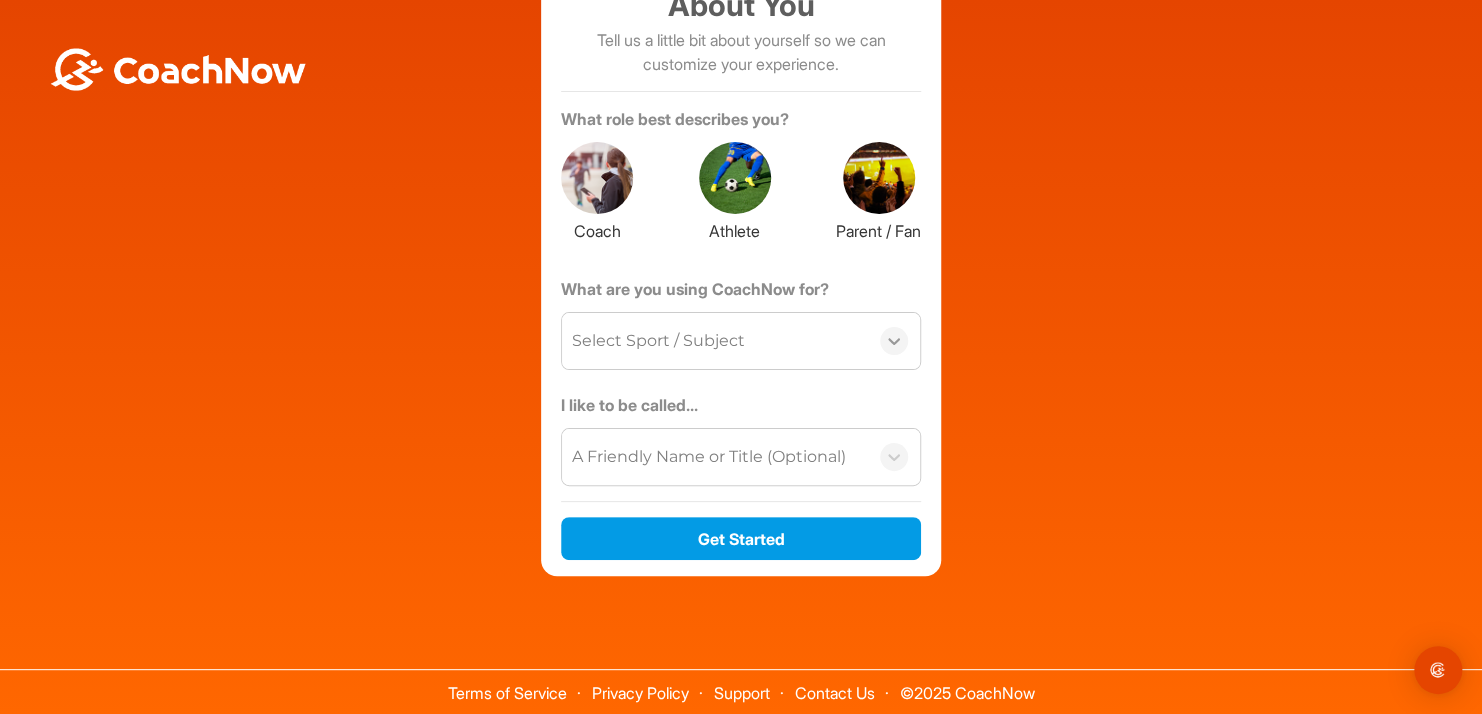 click 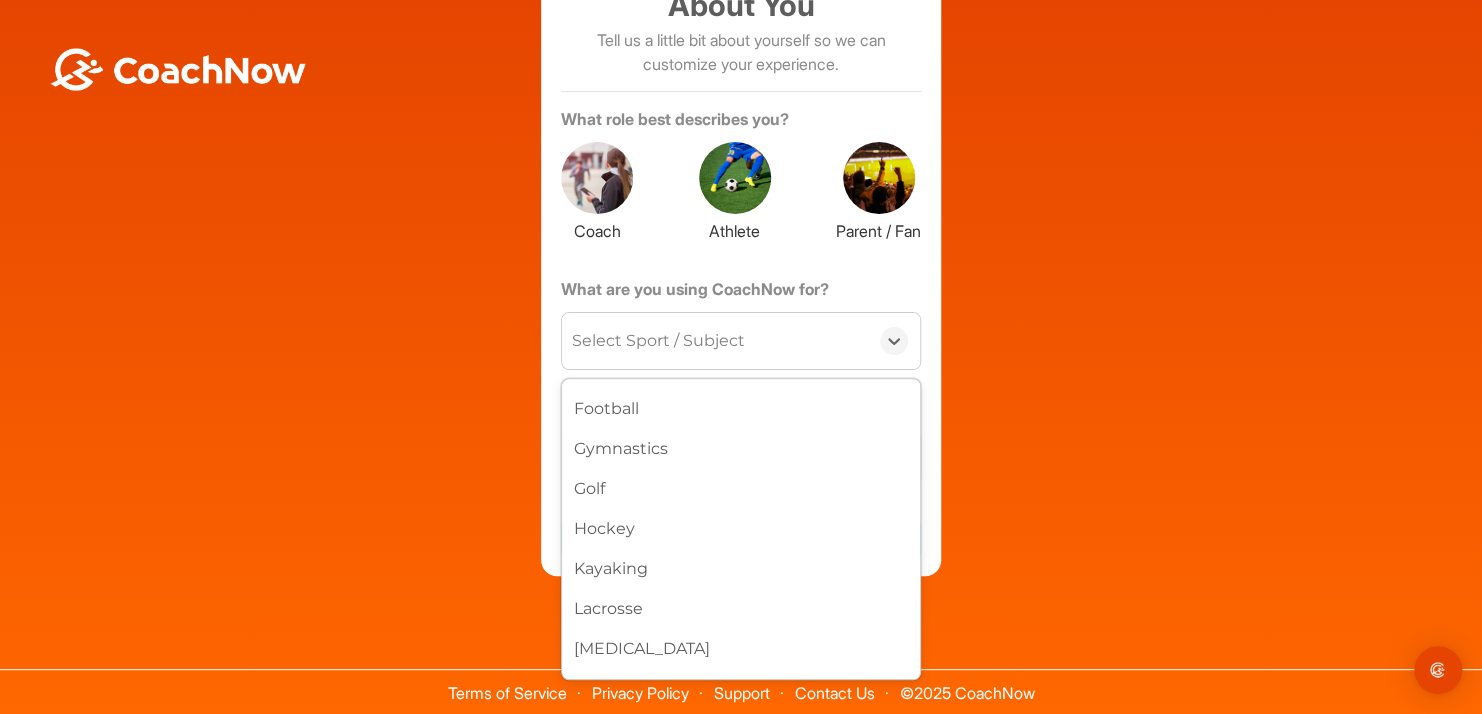 scroll, scrollTop: 440, scrollLeft: 0, axis: vertical 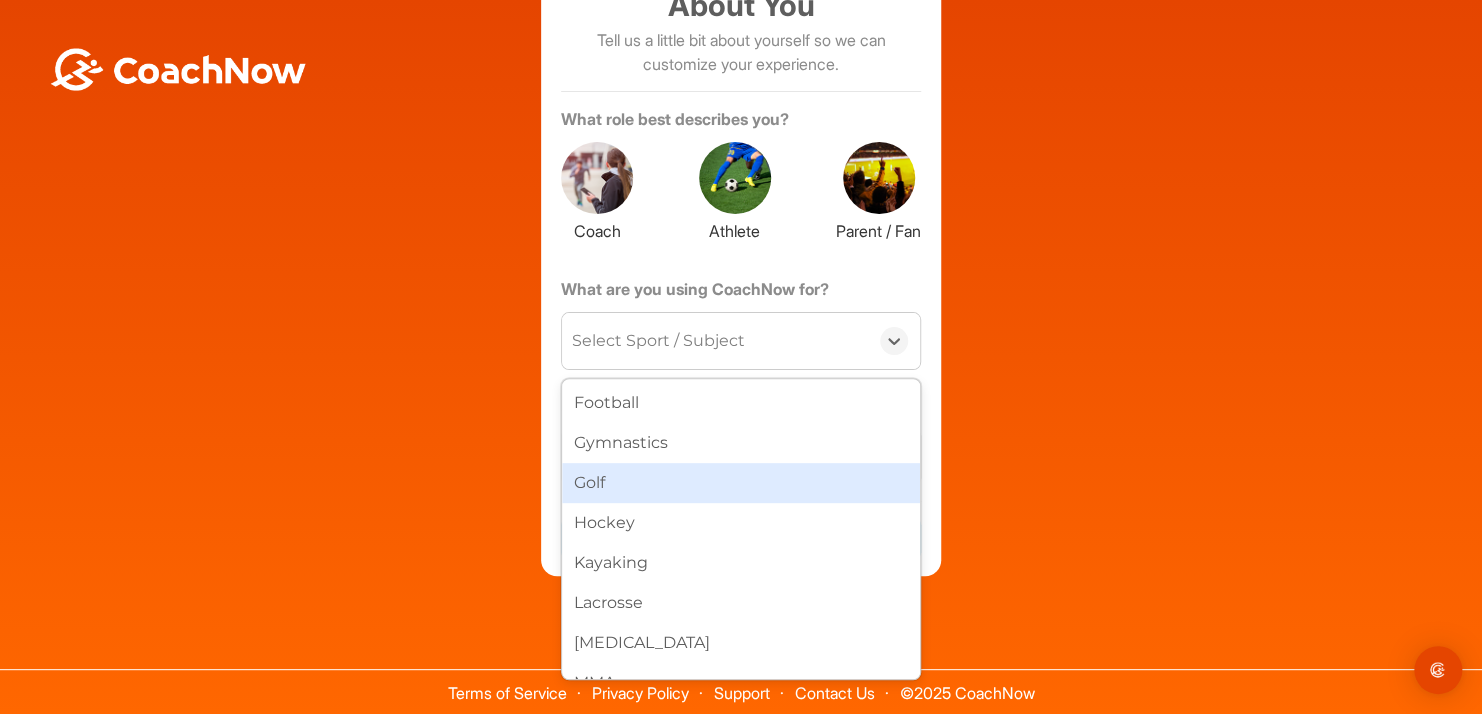 click on "Golf" at bounding box center (741, 483) 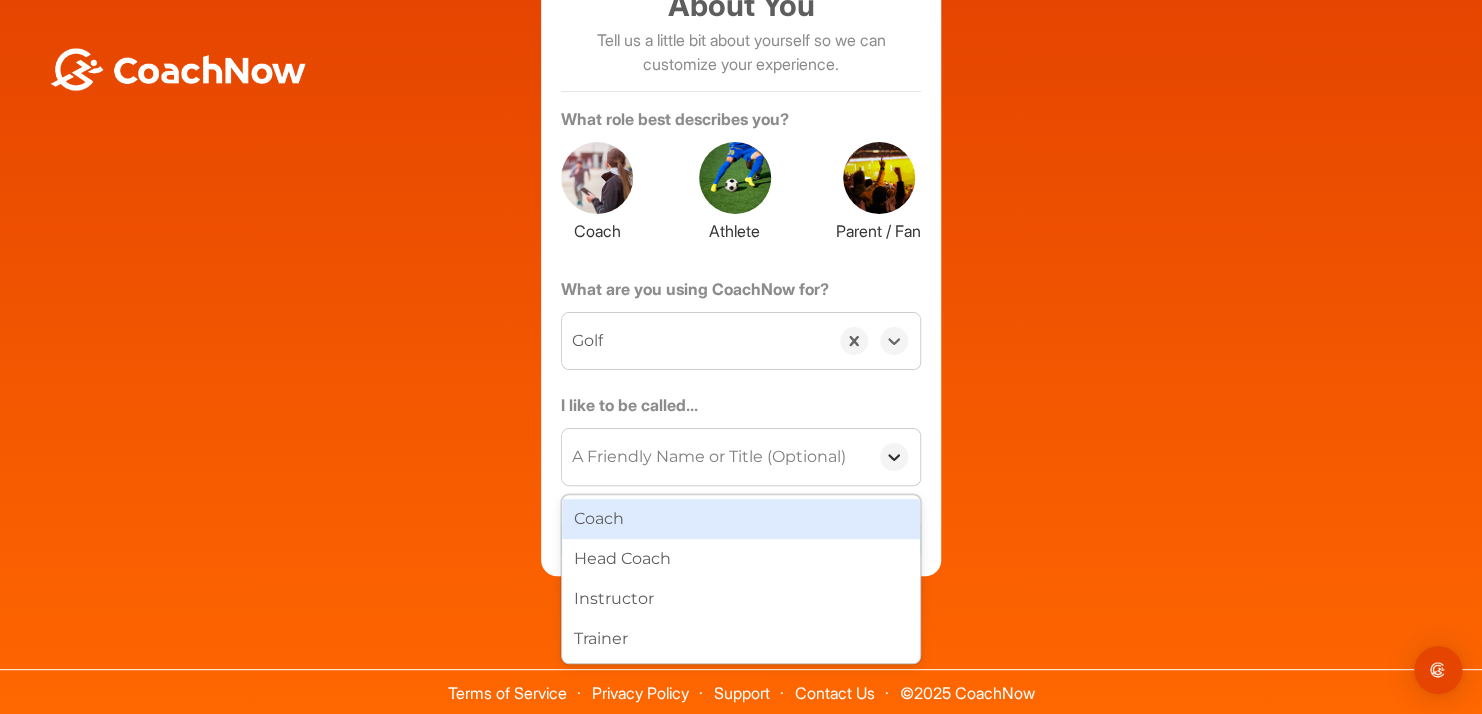 click 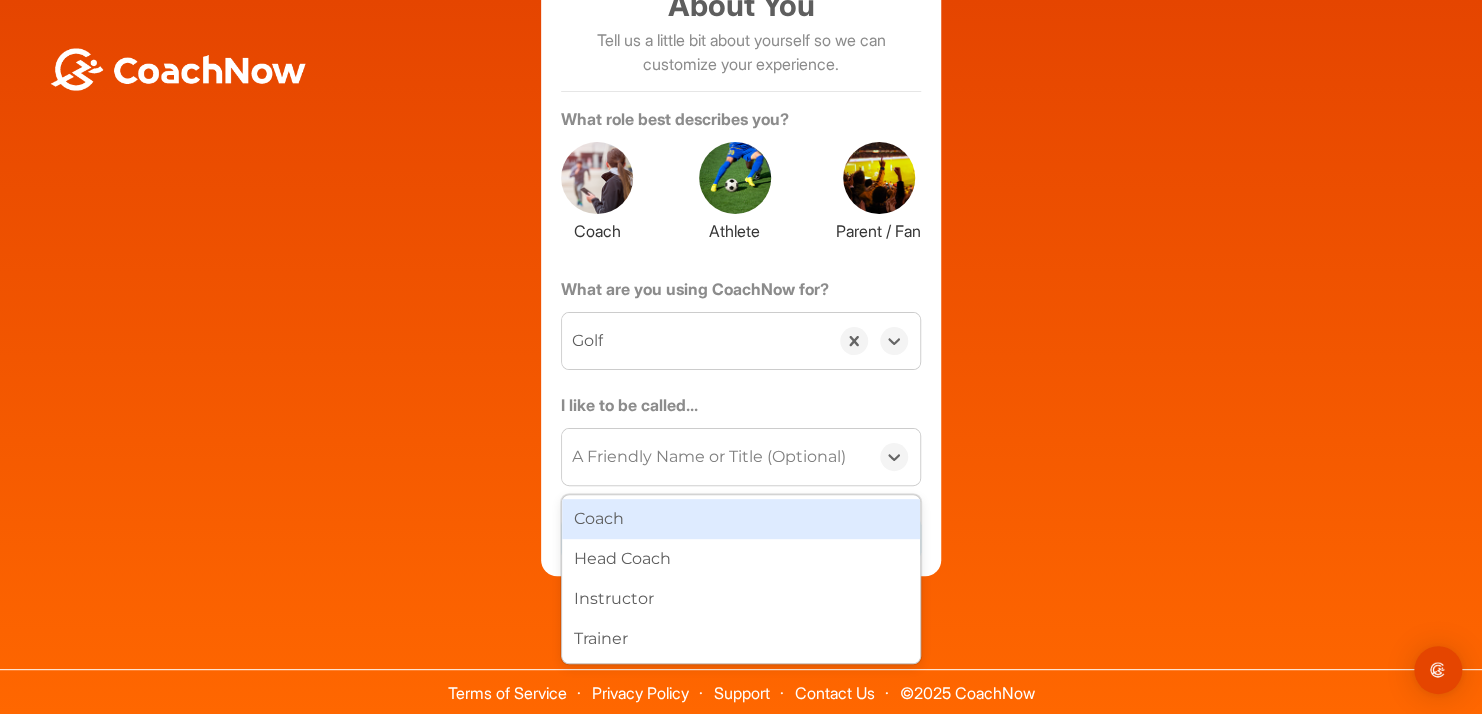click on "Welcome   Dallas Stovall  Sign up and join the  Golf  TrainingSpace created by Jeff Ritter About You Tell us a little bit about yourself so we can customize your experience. What role best describes you? Coach Athlete Parent / Fan What are you using CoachNow for?   option Golf, selected.     0 results available. Select is focused ,type to refine list, press Down to open the menu,  Golf I like to be called...      option Coach focused, 1 of 4. 4 results available. Use Up and Down to choose options, press Enter to select the currently focused option, press Escape to exit the menu, press Tab to select the option and exit the menu. A Friendly Name or Title (Optional) Coach Head Coach Instructor Trainer Get Started" at bounding box center (741, 221) 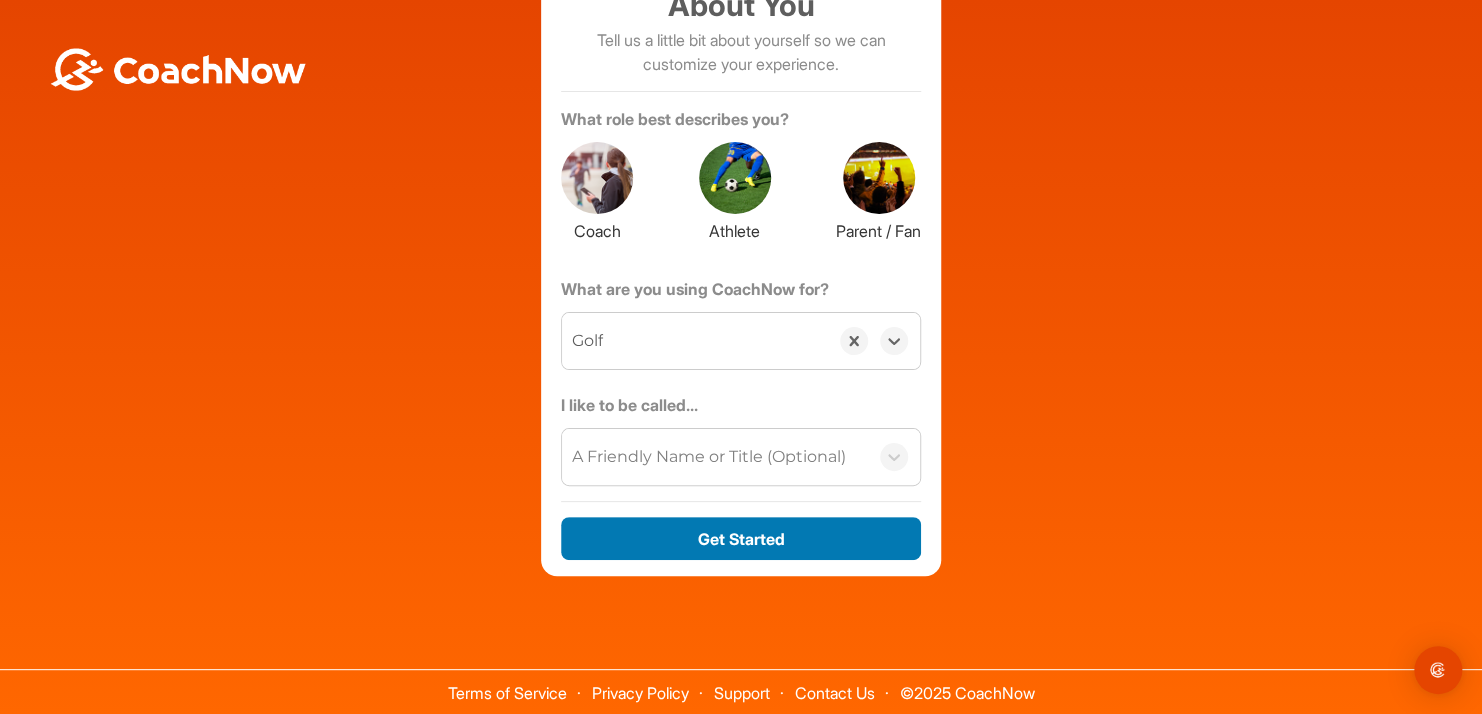 click on "Get Started" at bounding box center (741, 538) 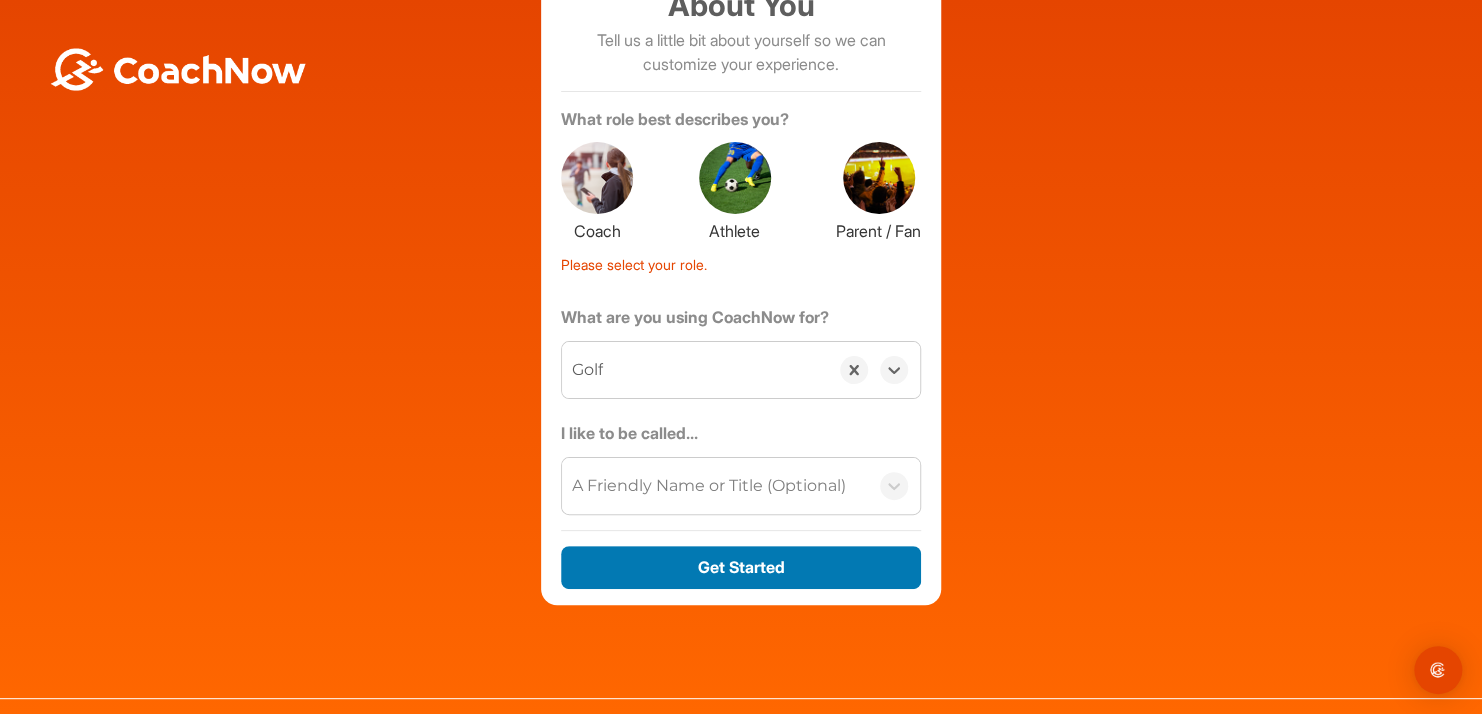 click on "Get Started" at bounding box center [741, 567] 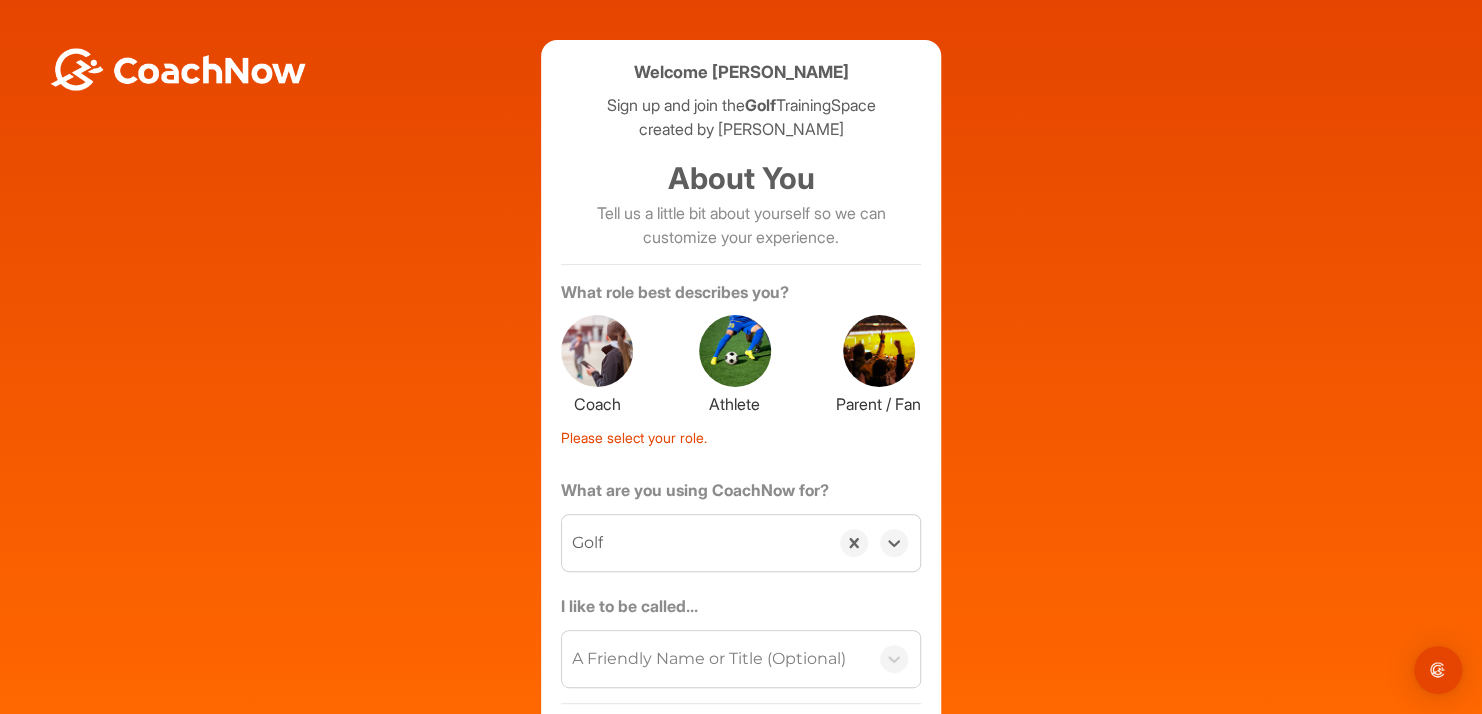 click at bounding box center [735, 351] 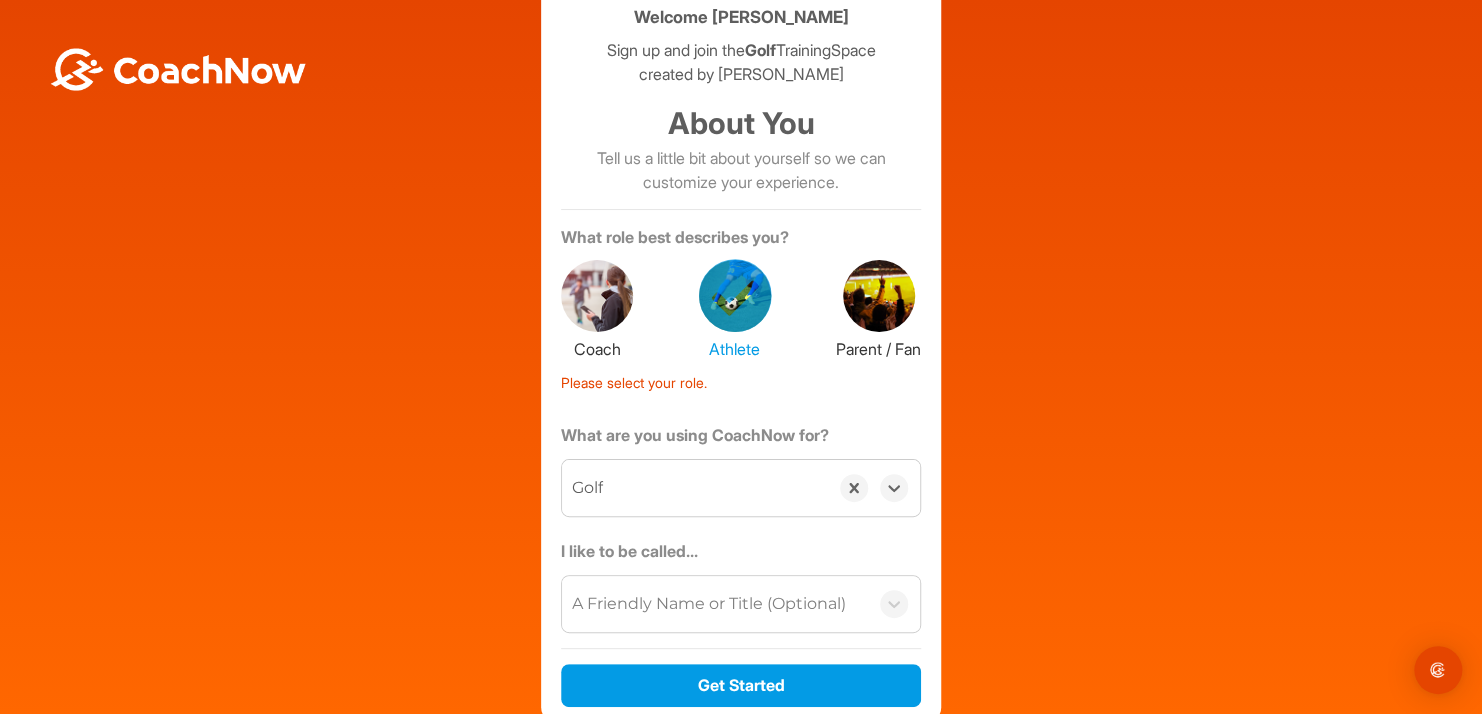 scroll, scrollTop: 63, scrollLeft: 0, axis: vertical 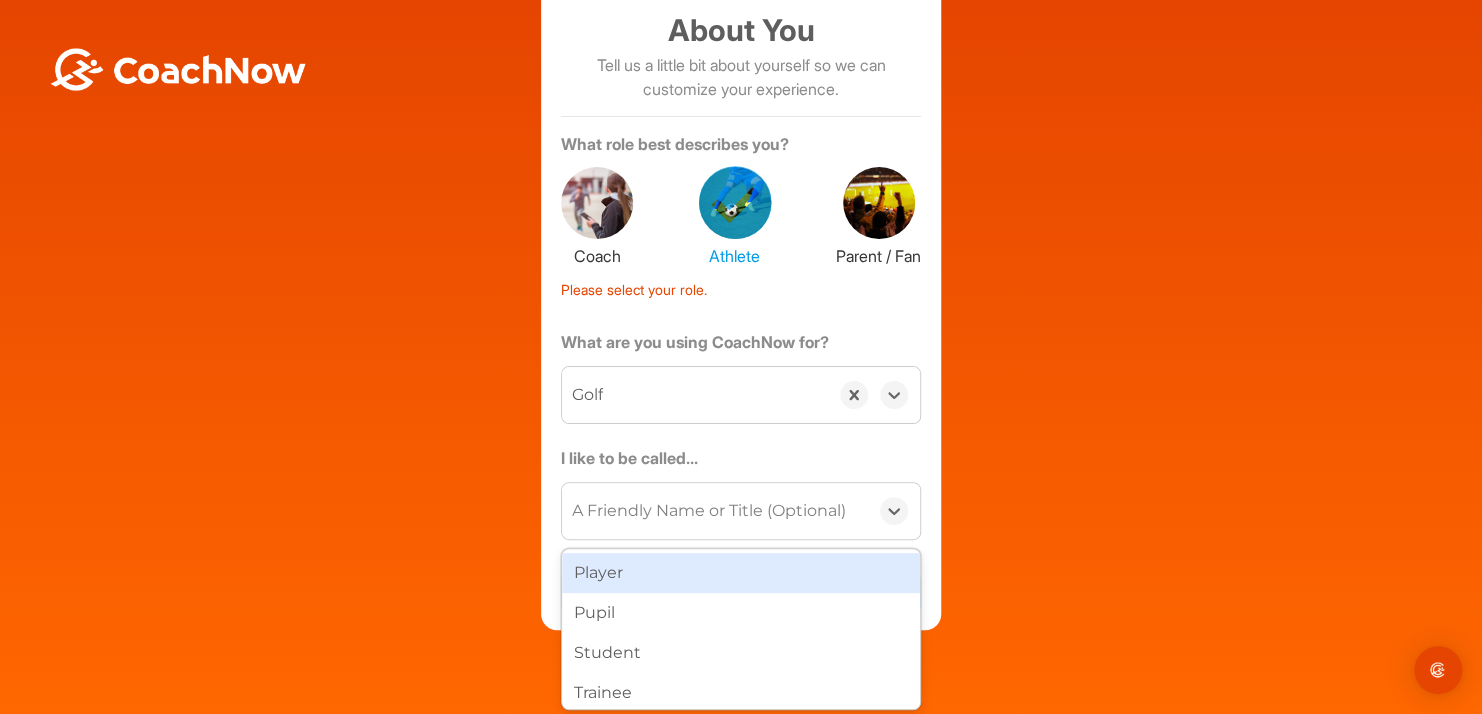 click on "A Friendly Name or Title (Optional)" at bounding box center [709, 511] 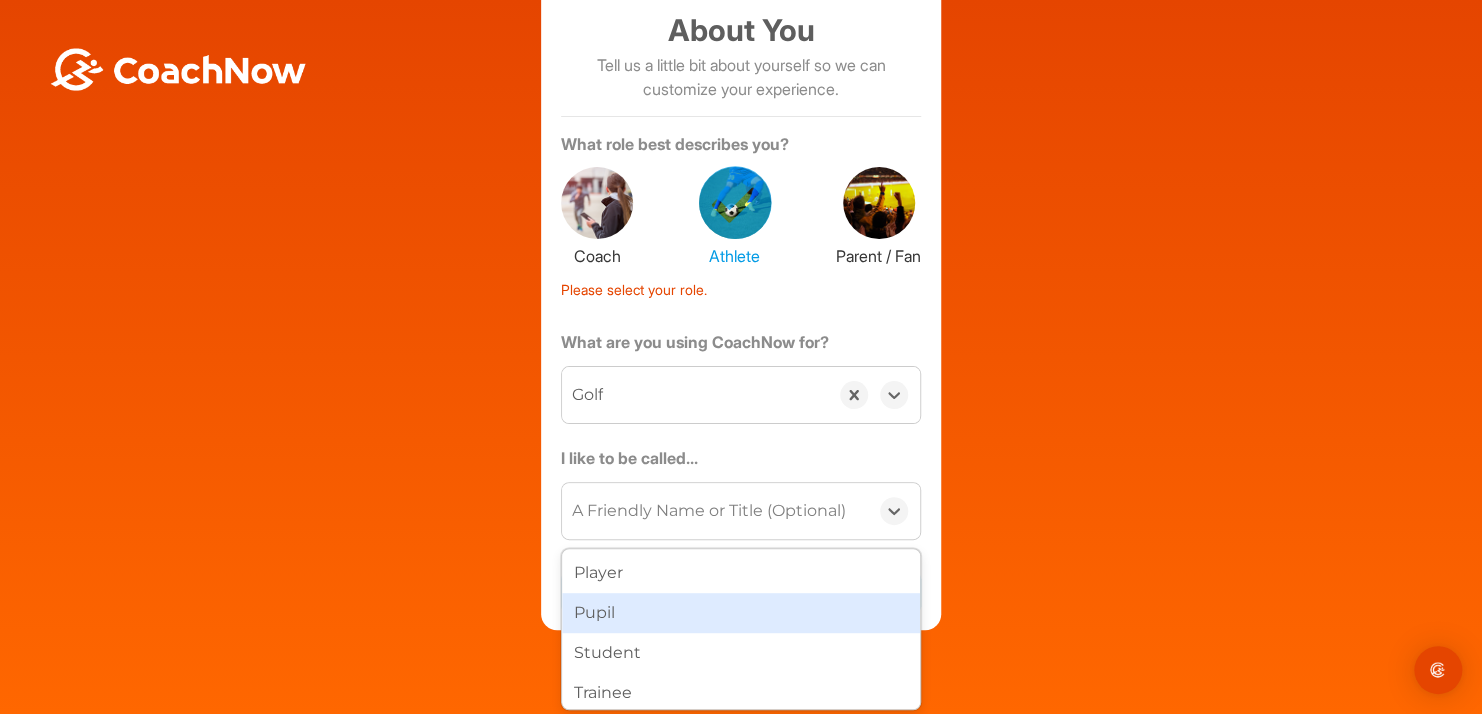 click on "Pupil" at bounding box center [741, 613] 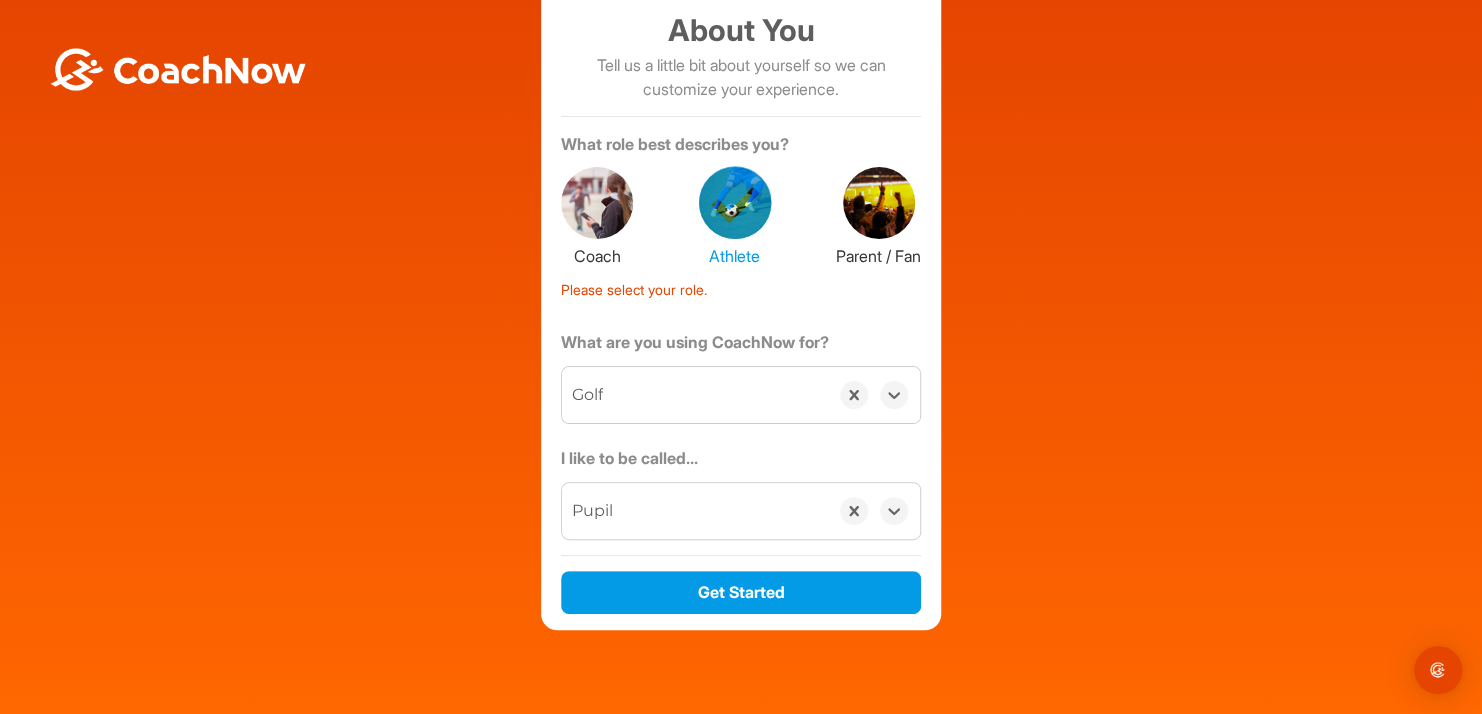 click on "Pupil" at bounding box center [695, 511] 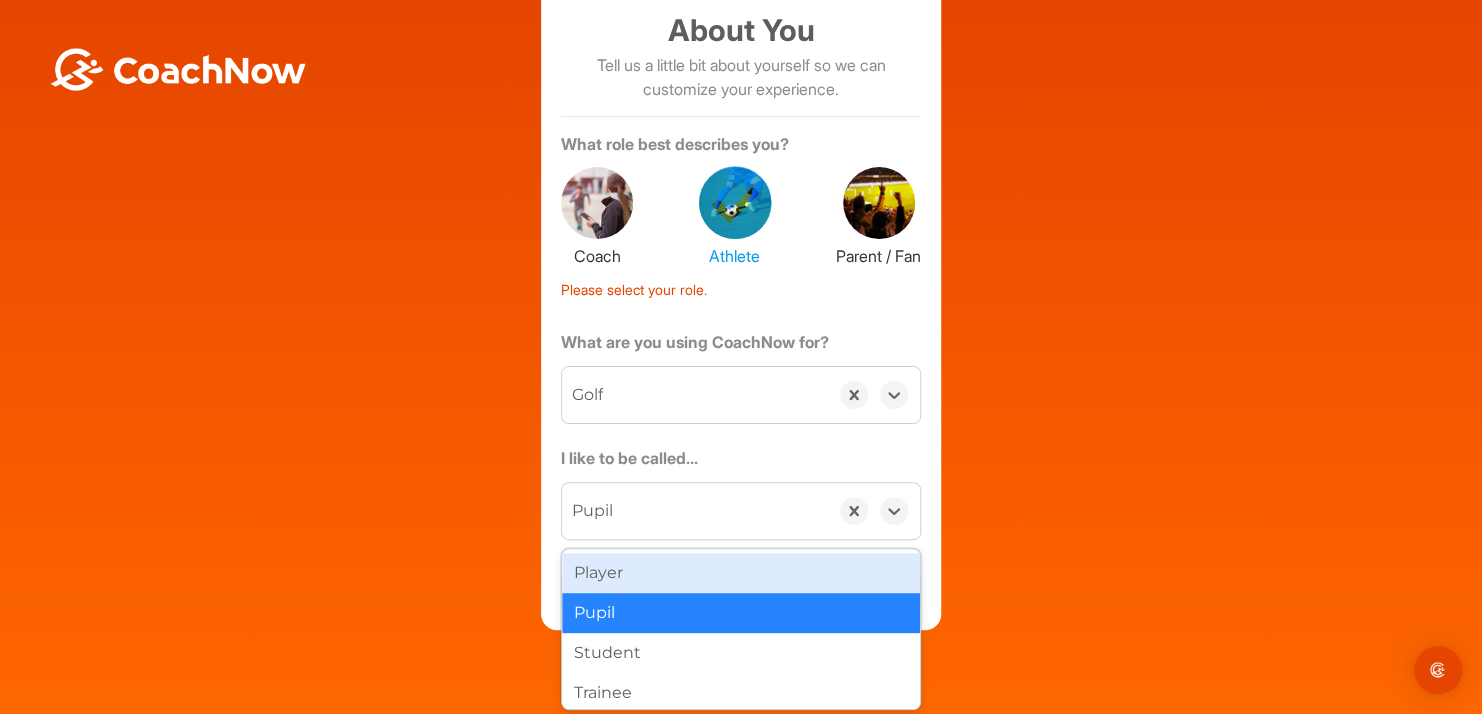 click on "Player" at bounding box center (741, 573) 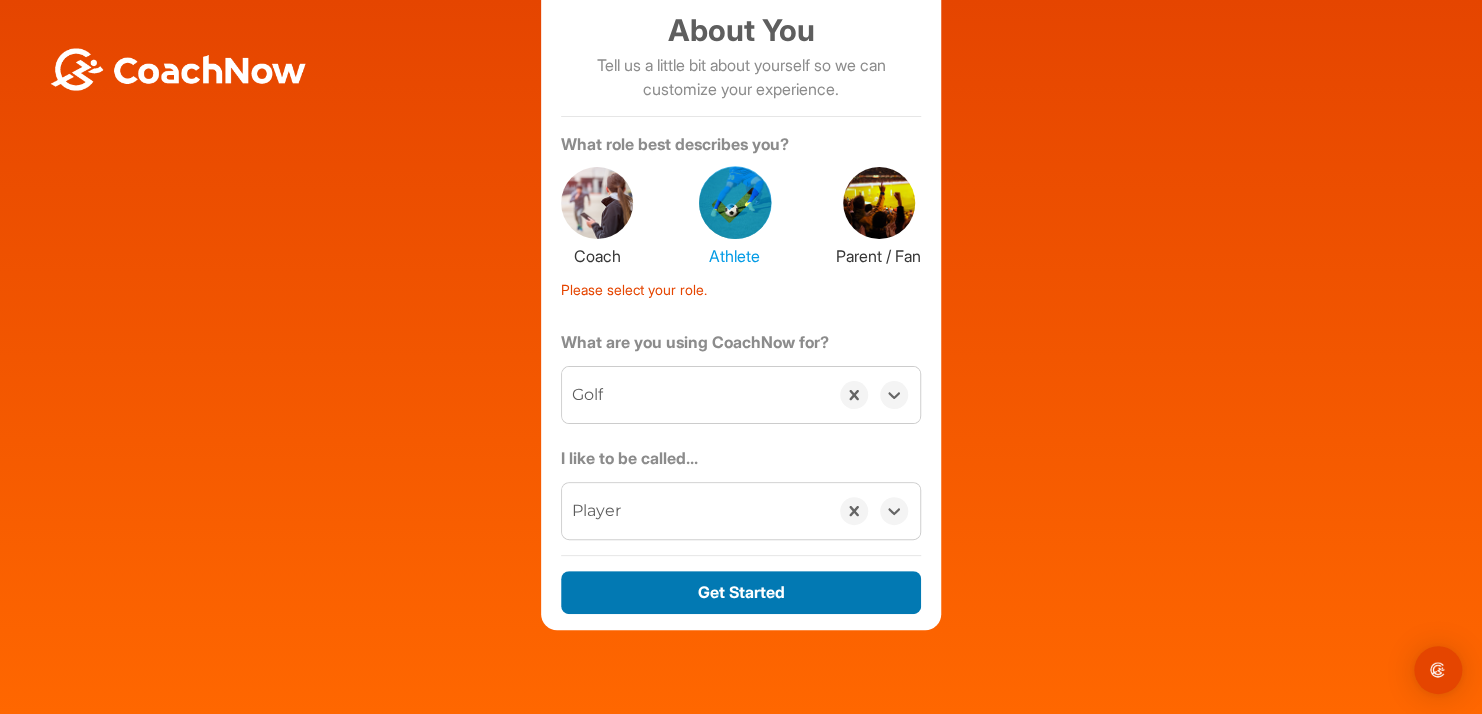 click on "Get Started" at bounding box center [741, 592] 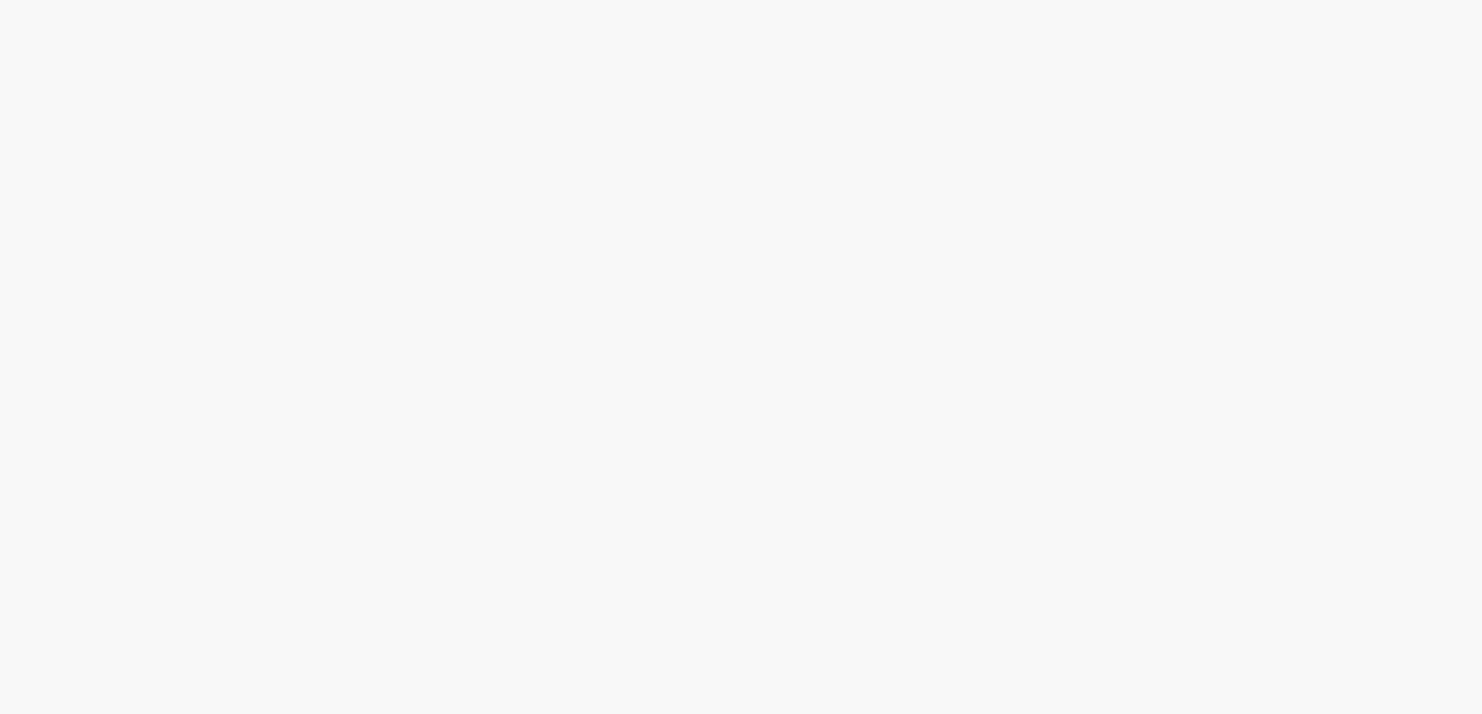 scroll, scrollTop: 0, scrollLeft: 0, axis: both 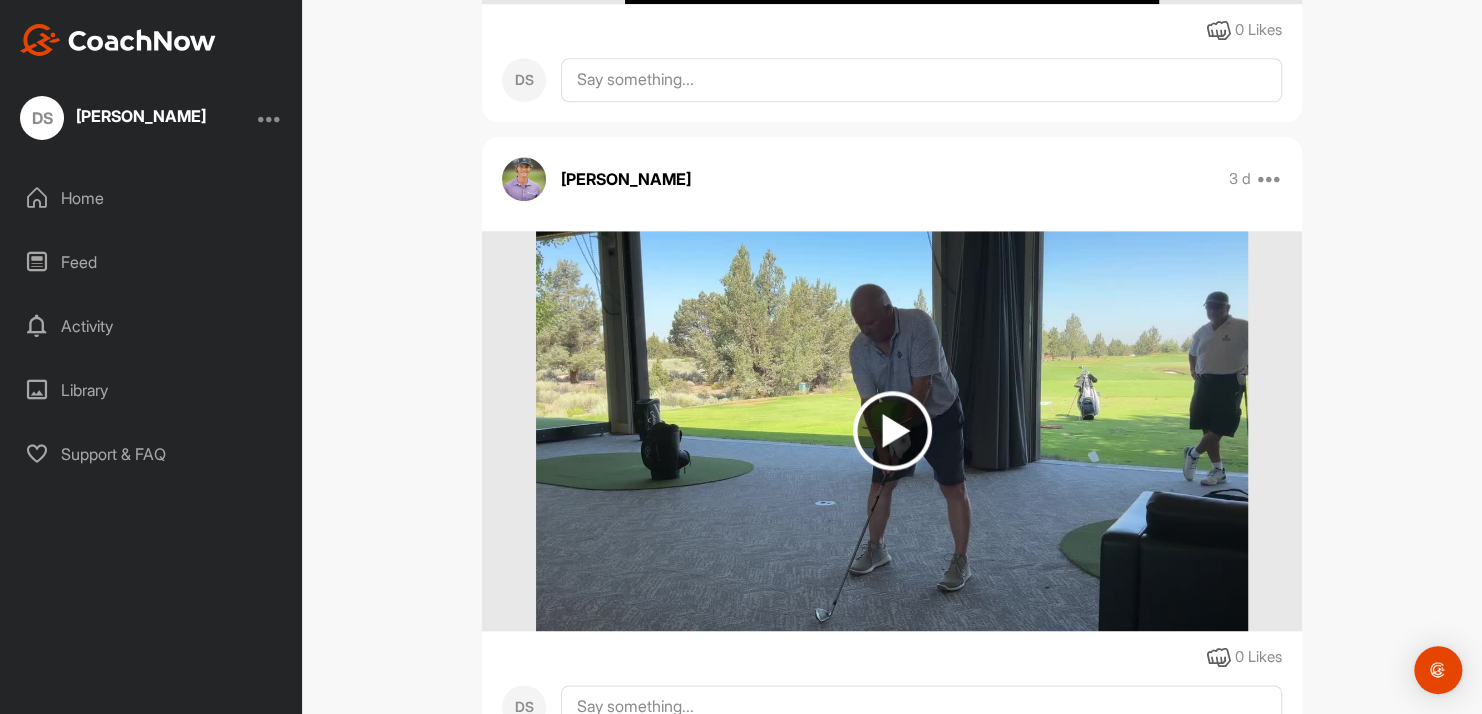 click at bounding box center [892, 430] 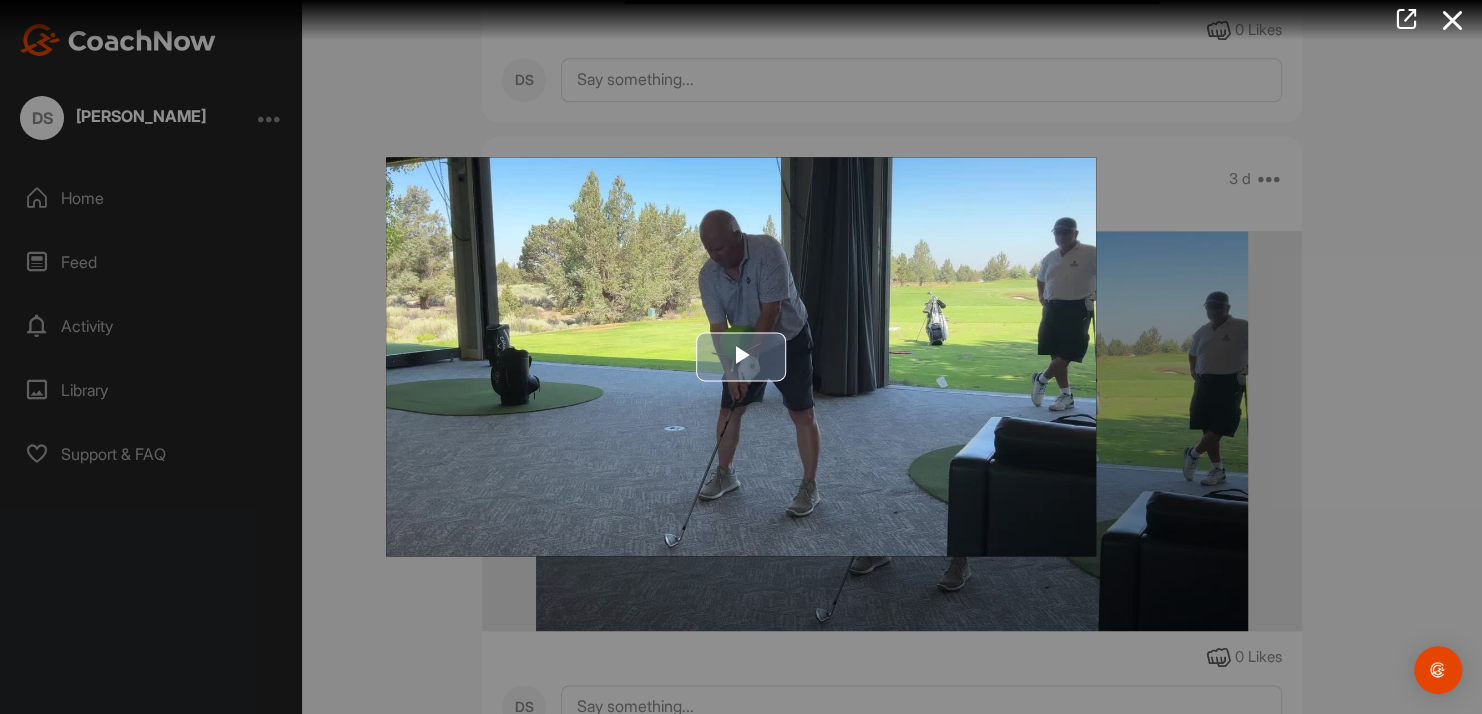 click at bounding box center (741, 357) 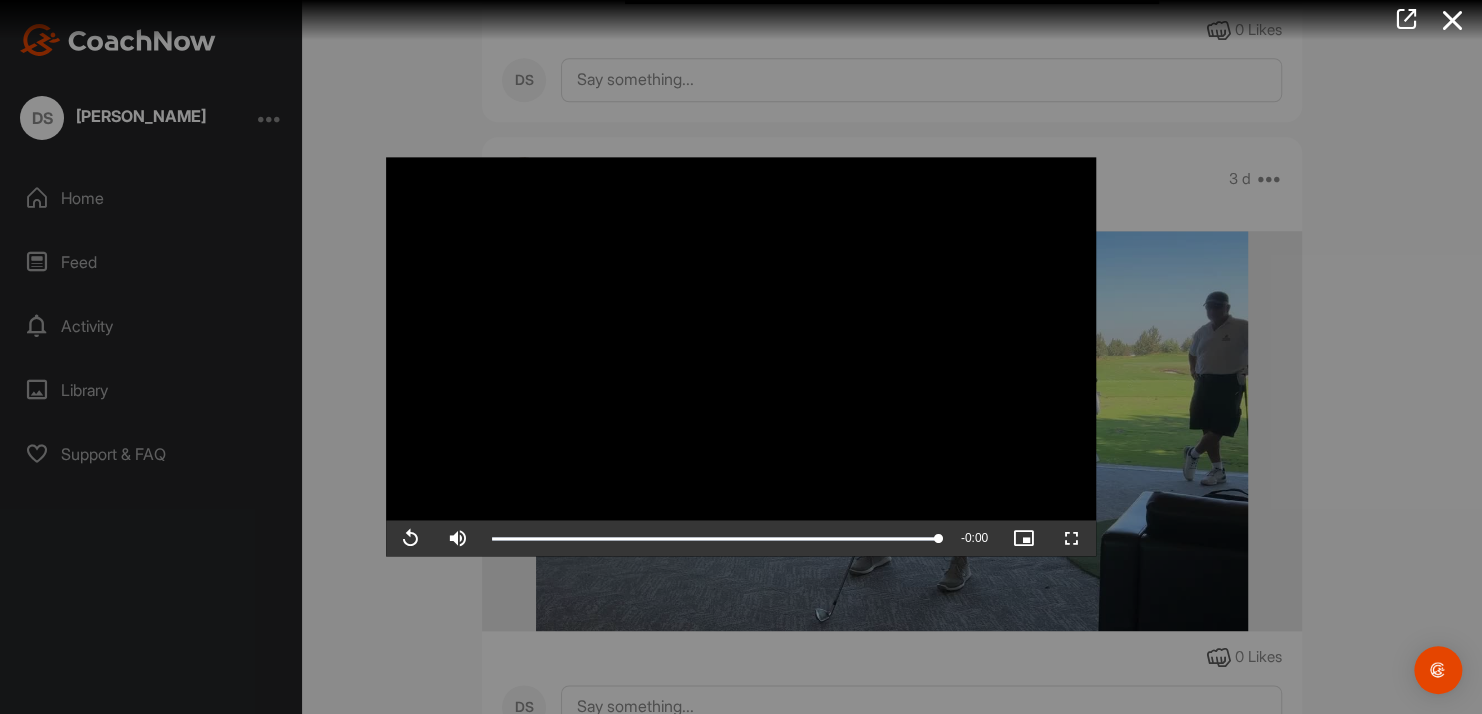 click at bounding box center [741, 357] 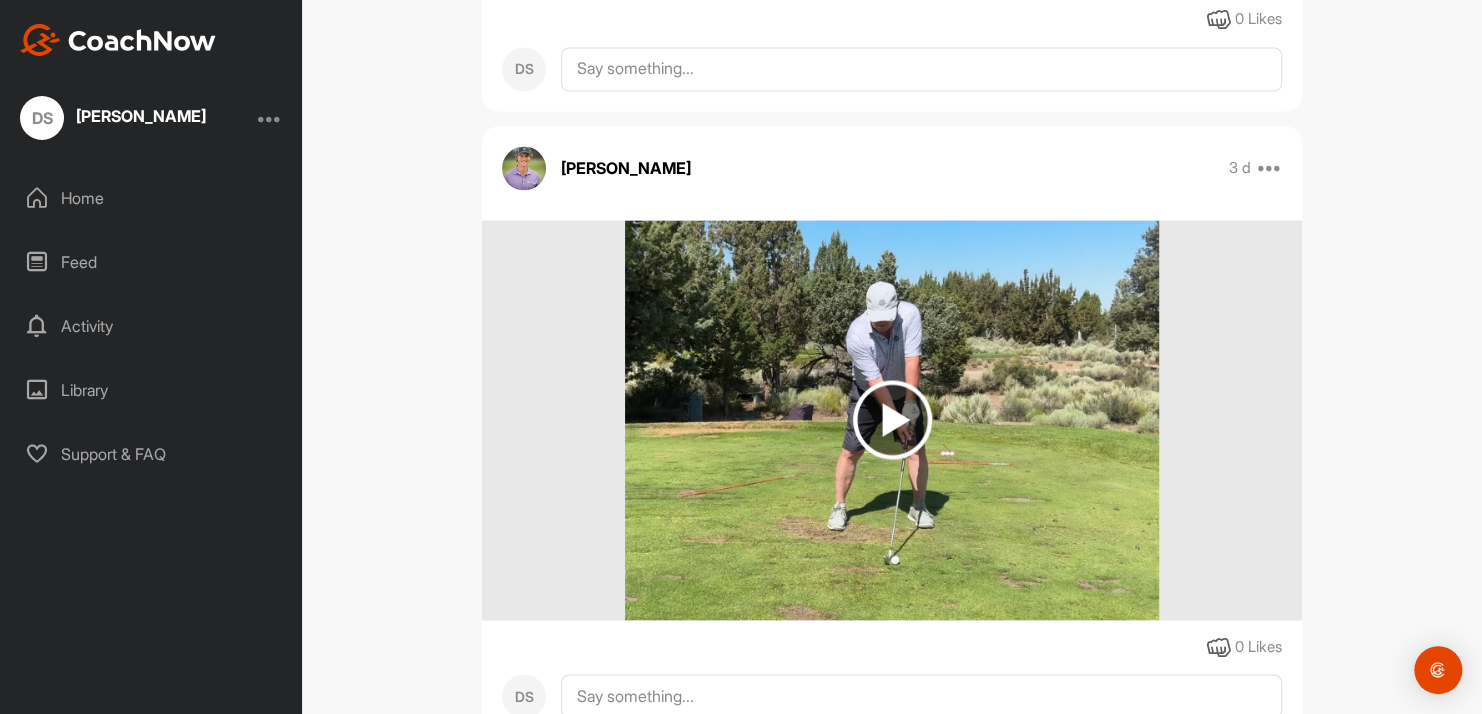 scroll, scrollTop: 1482, scrollLeft: 0, axis: vertical 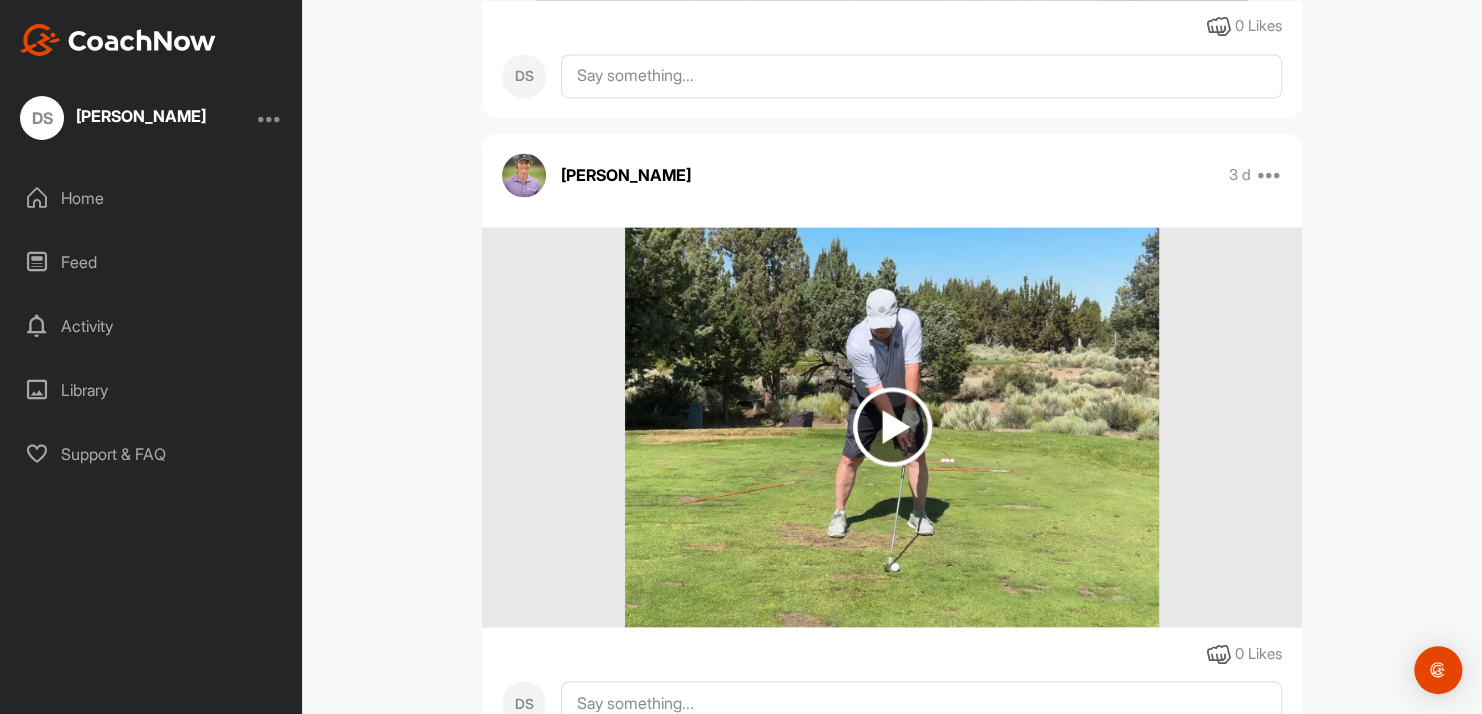 click at bounding box center [892, 426] 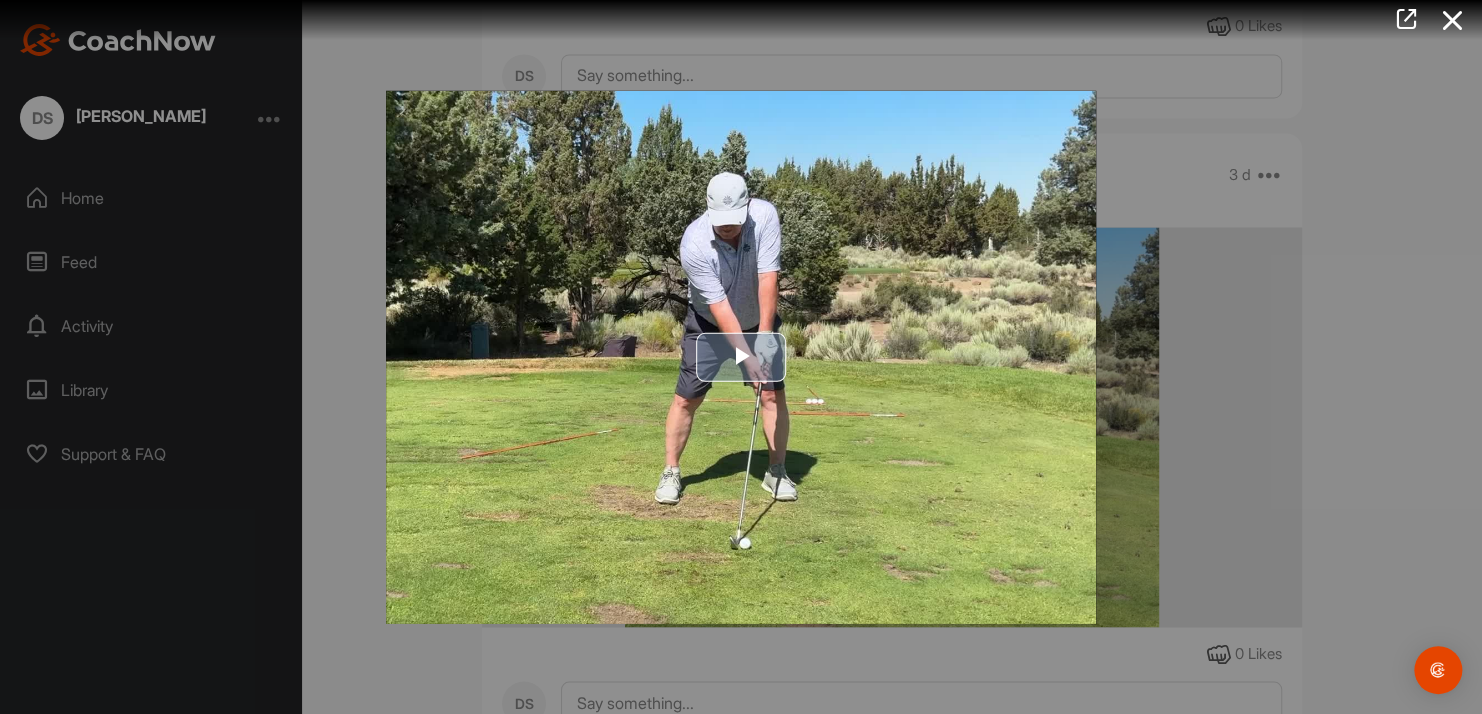 click at bounding box center (741, 357) 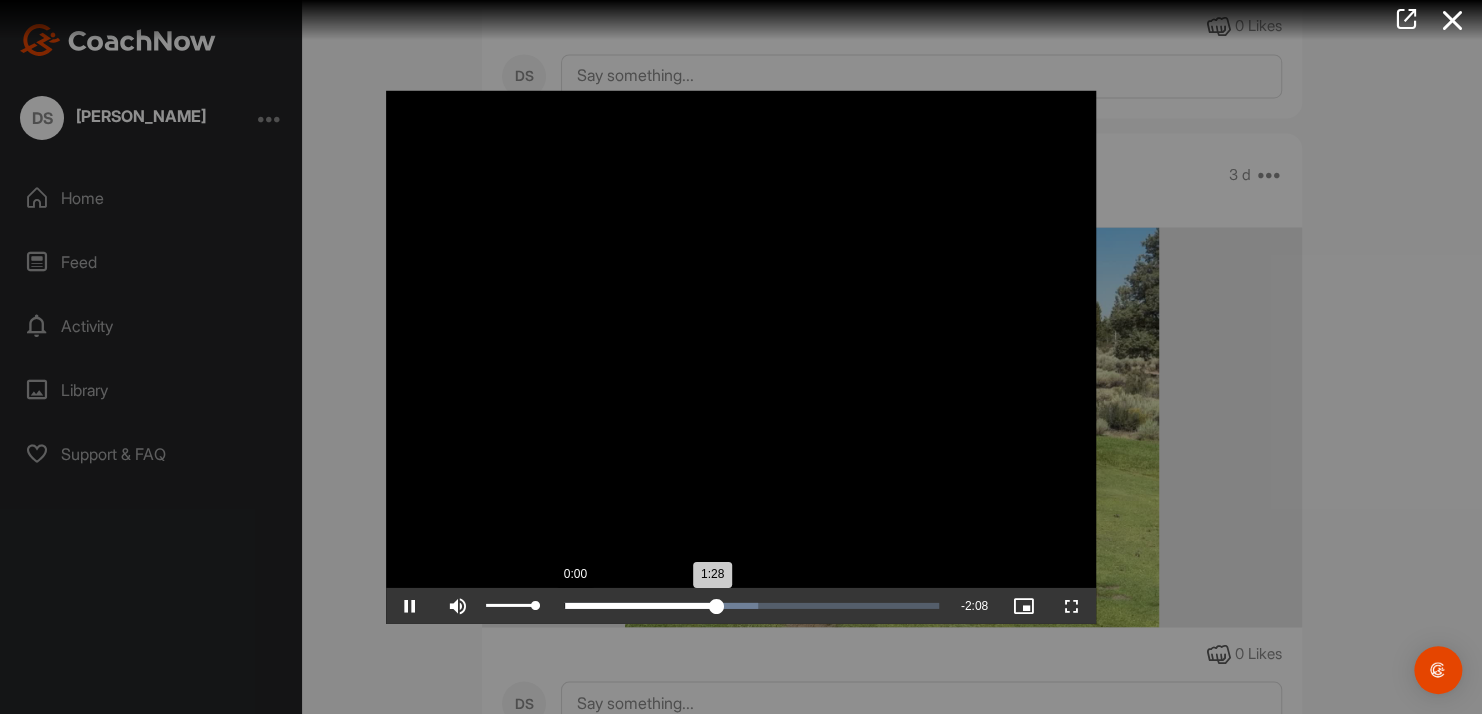 drag, startPoint x: 535, startPoint y: 599, endPoint x: 567, endPoint y: 590, distance: 33.24154 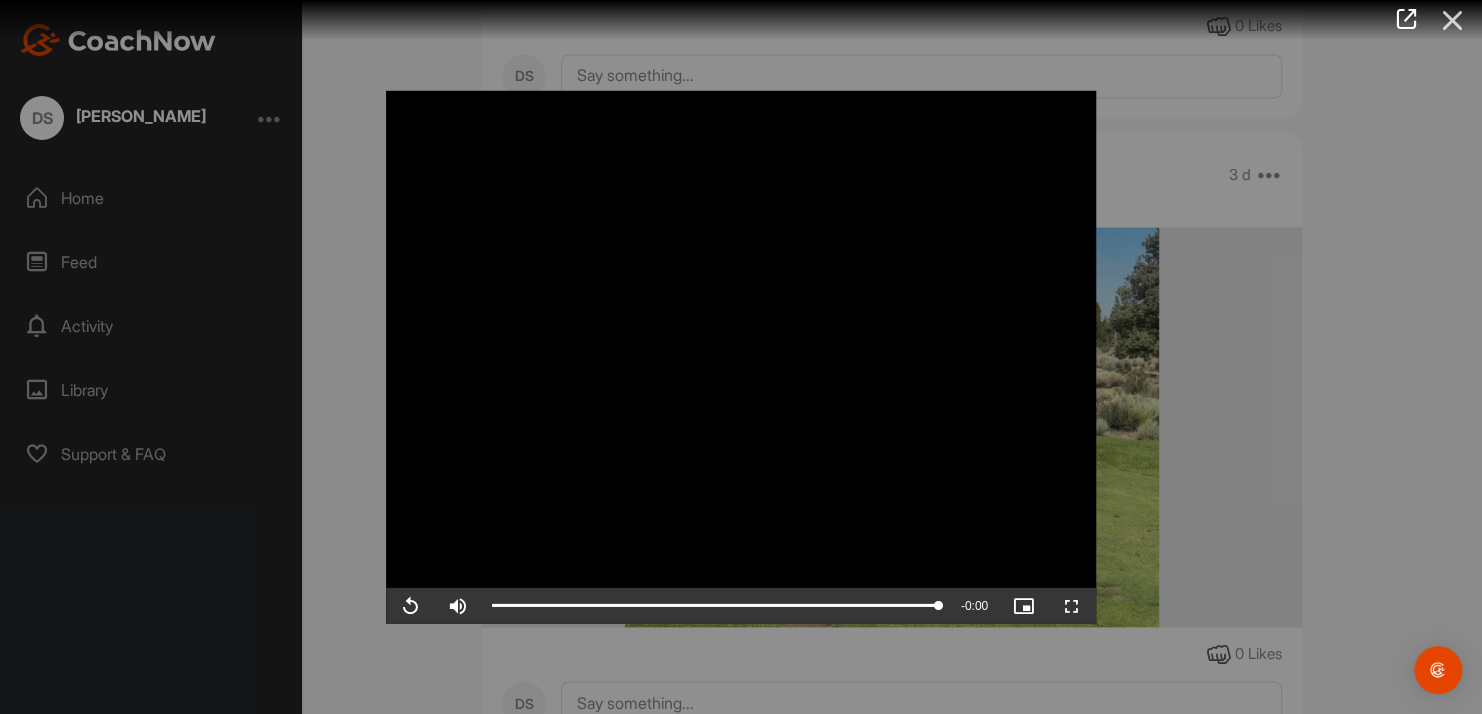 click at bounding box center (1452, 20) 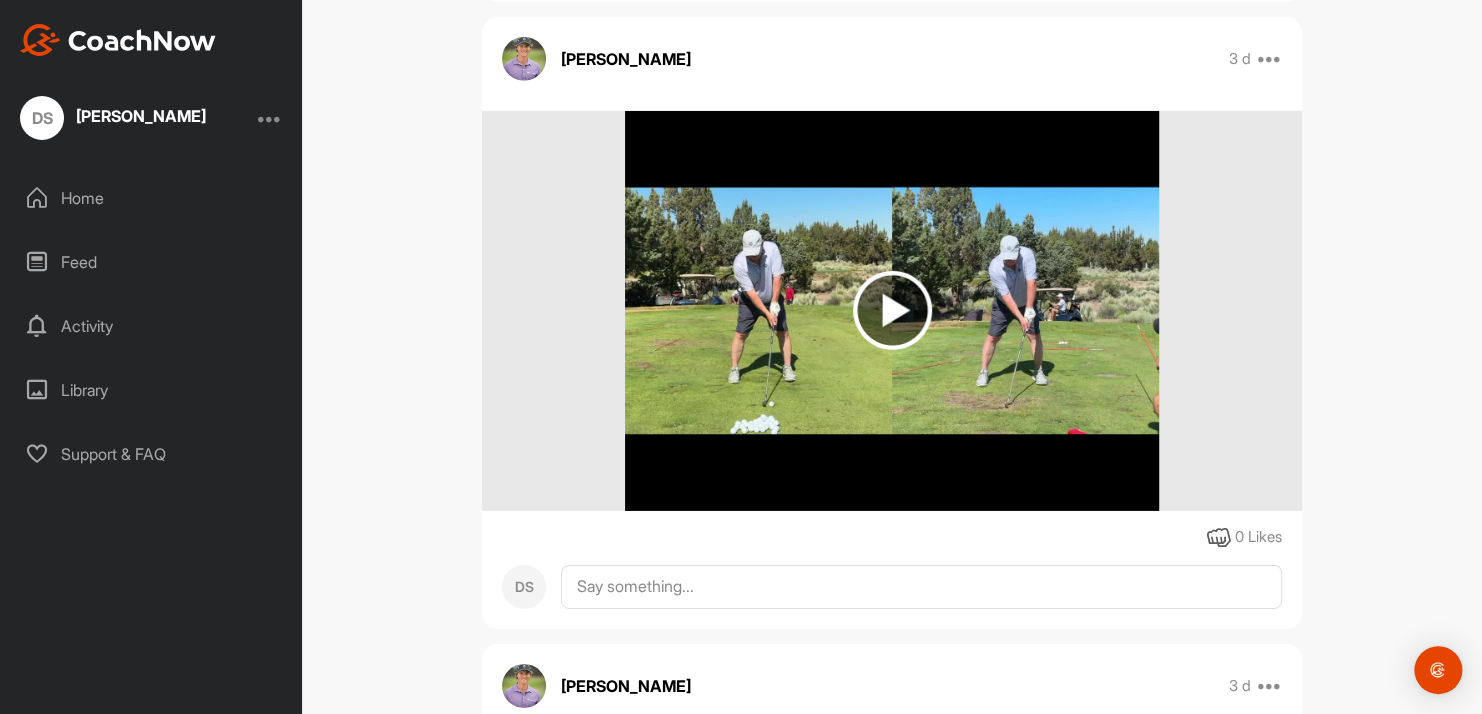 scroll, scrollTop: 2866, scrollLeft: 0, axis: vertical 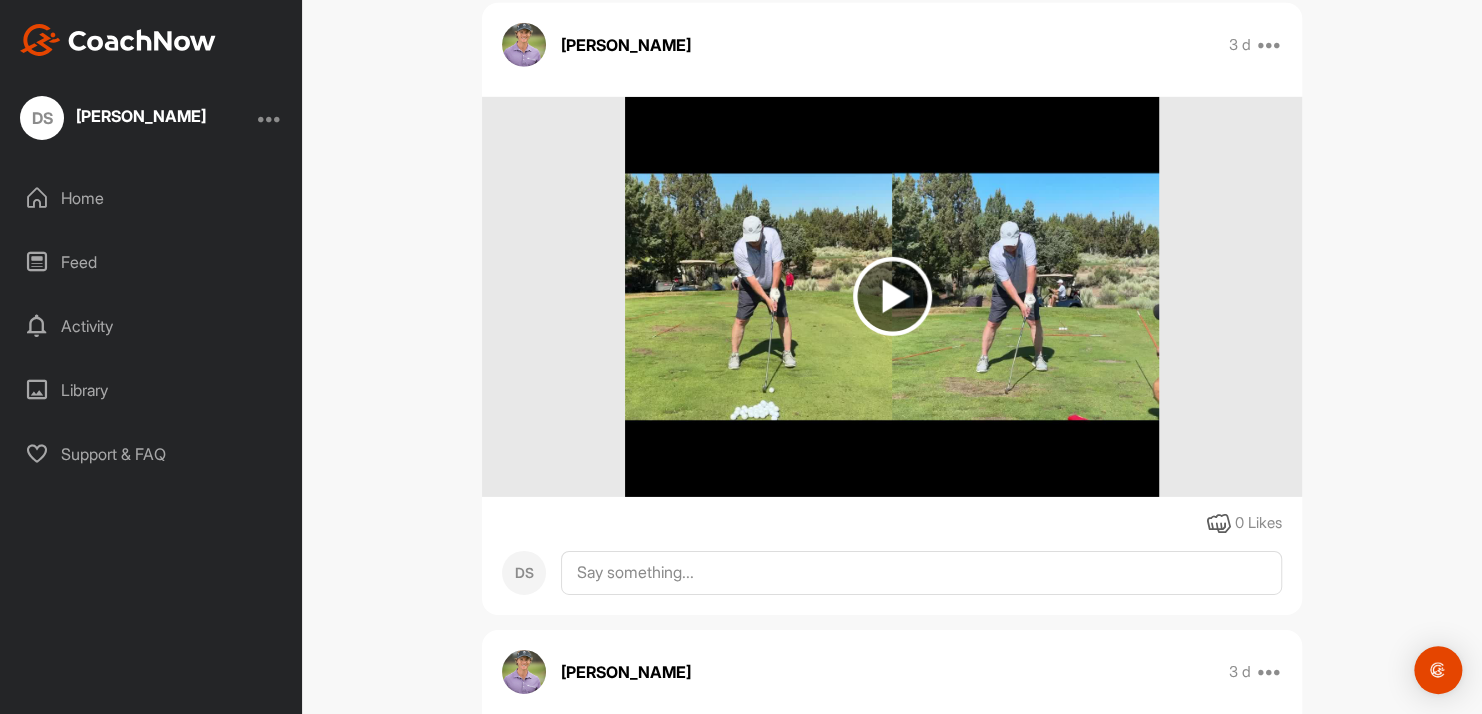 click at bounding box center (892, 296) 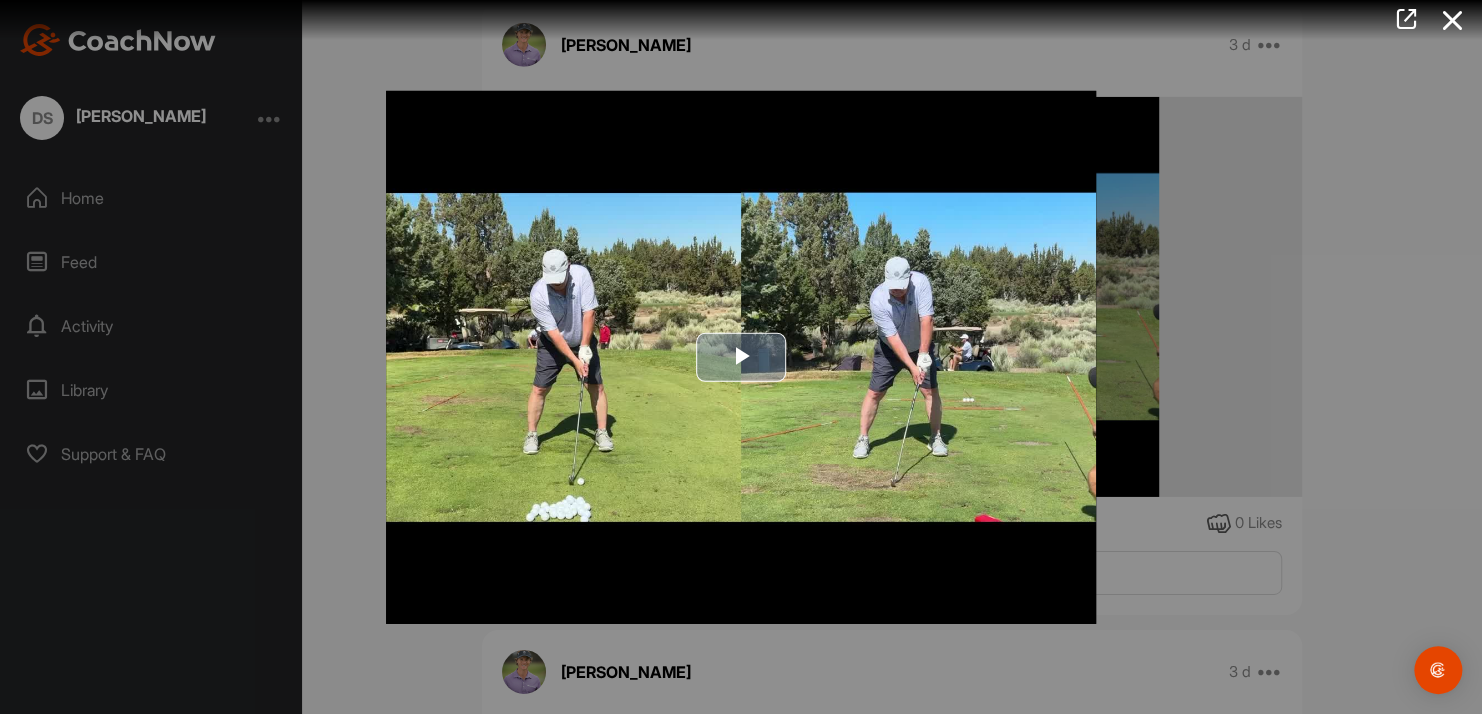 click at bounding box center (741, 357) 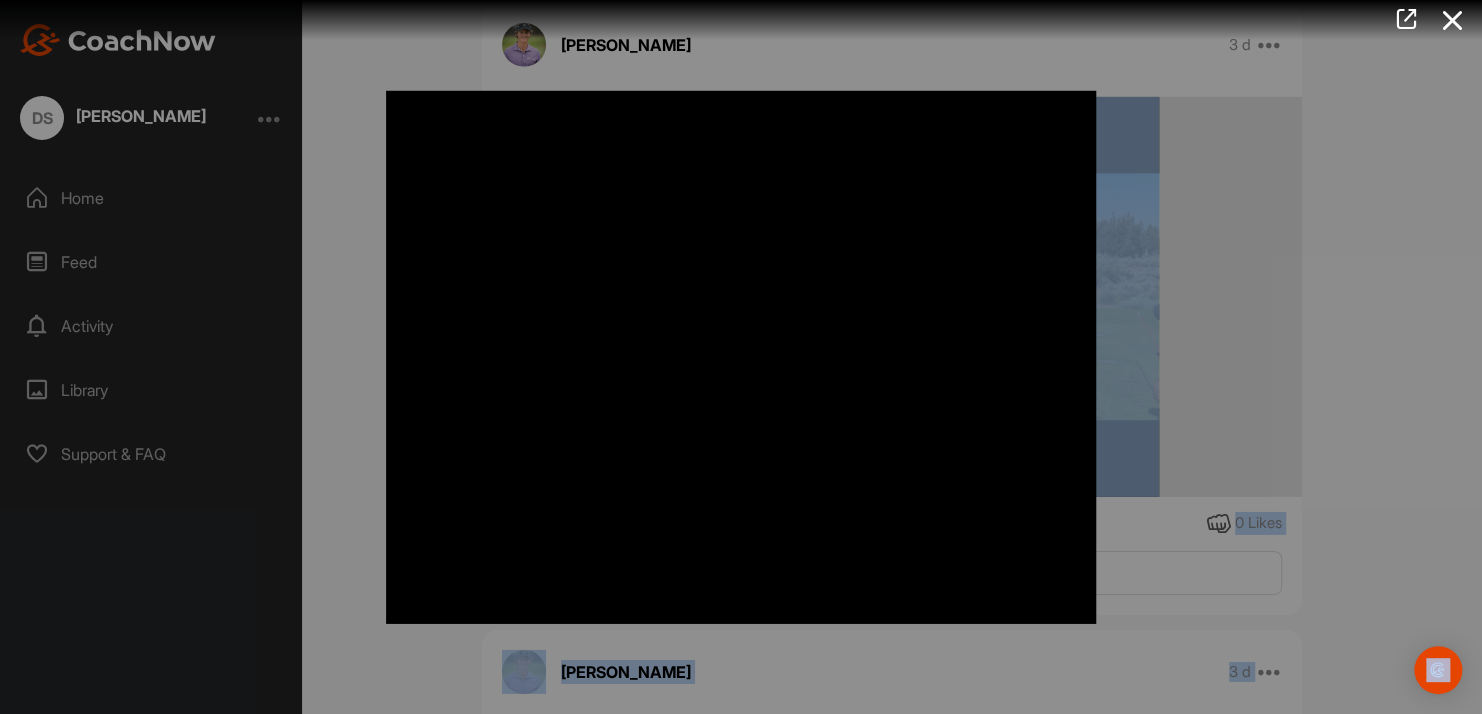 drag, startPoint x: 1474, startPoint y: 386, endPoint x: 1480, endPoint y: 443, distance: 57.31492 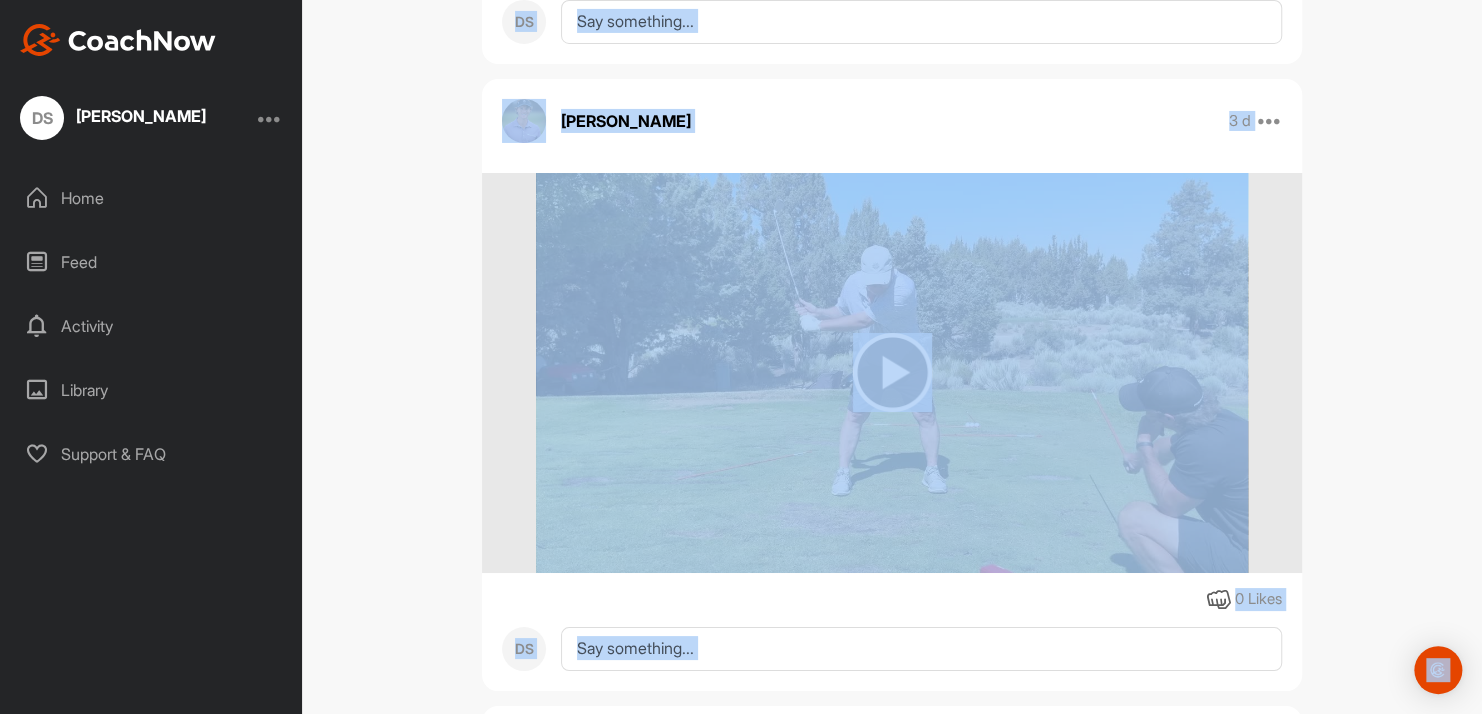 scroll, scrollTop: 3410, scrollLeft: 0, axis: vertical 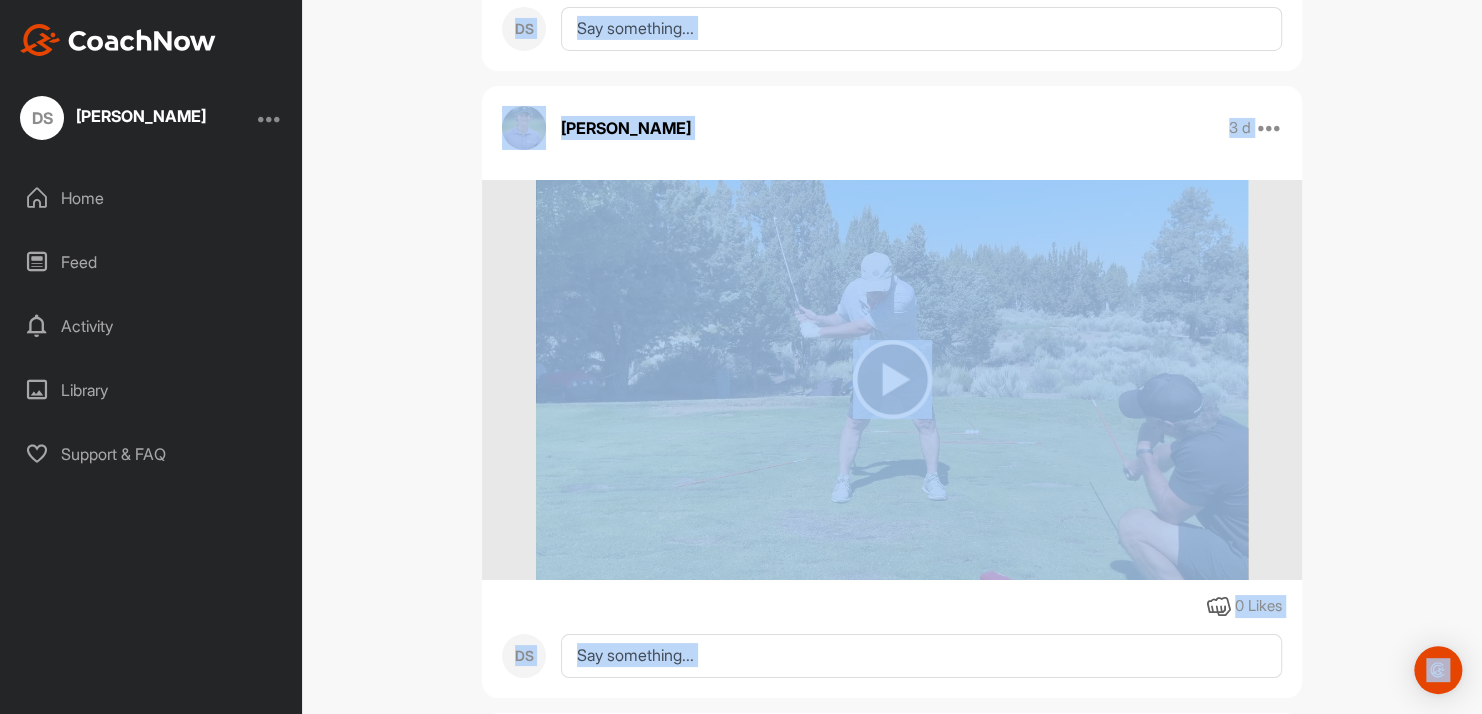 click at bounding box center [892, 379] 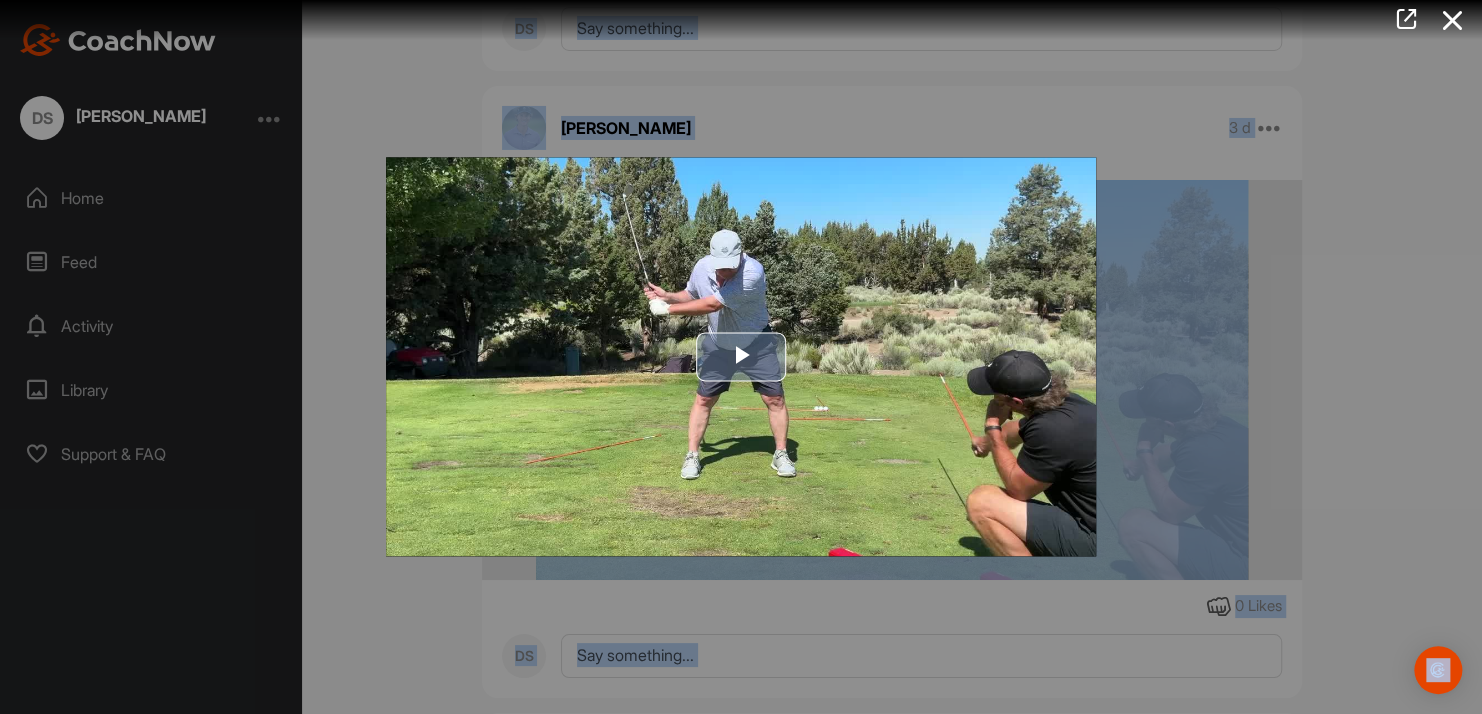 click at bounding box center [741, 357] 